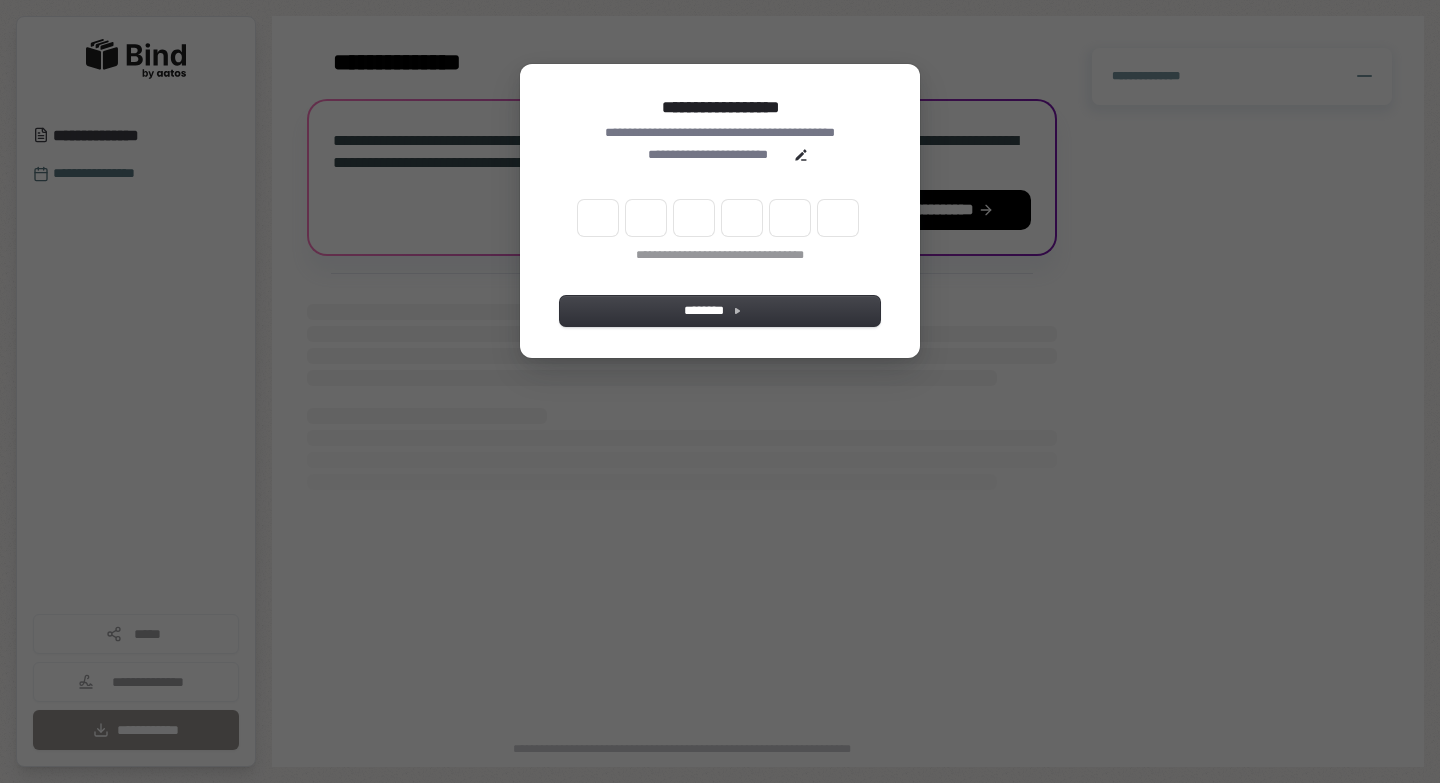 scroll, scrollTop: 0, scrollLeft: 0, axis: both 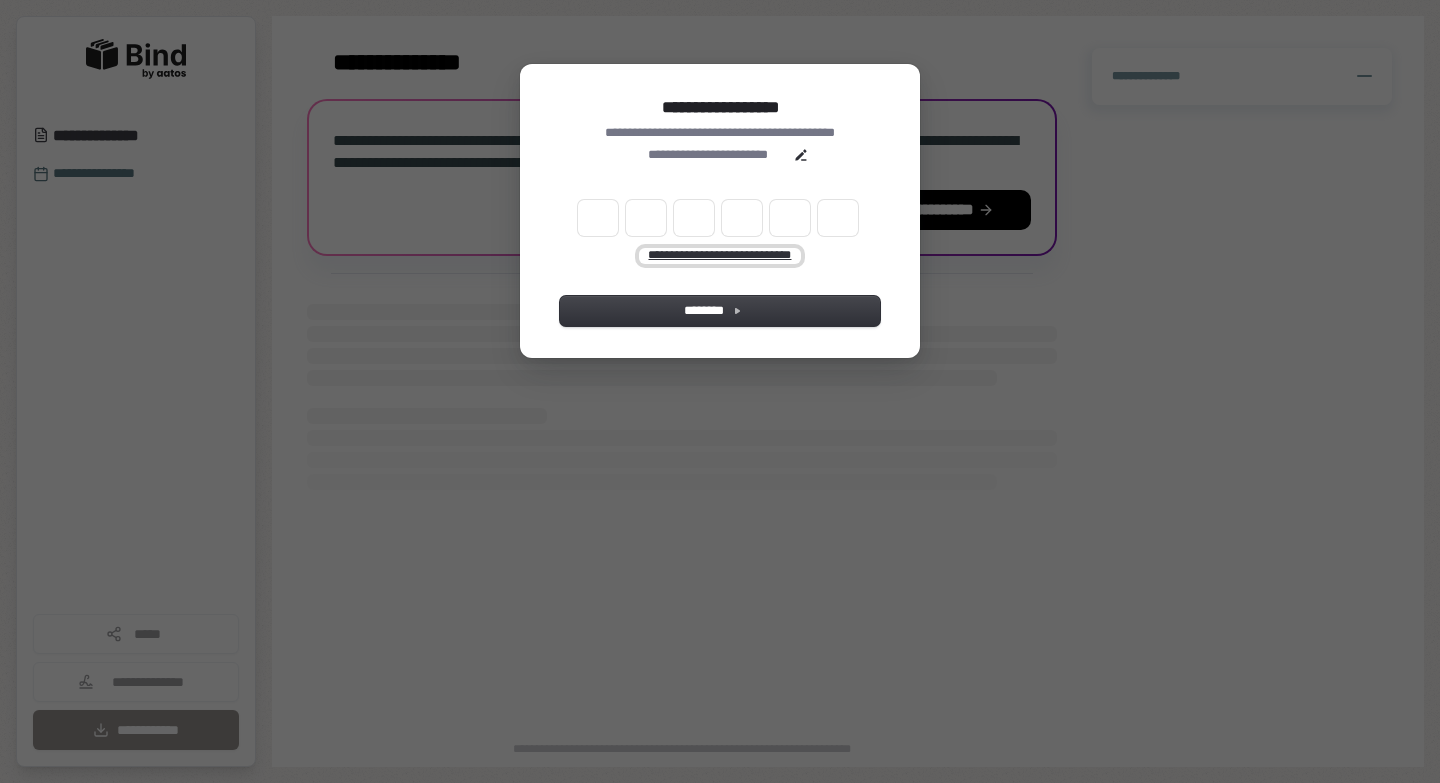 click on "**********" at bounding box center (720, 256) 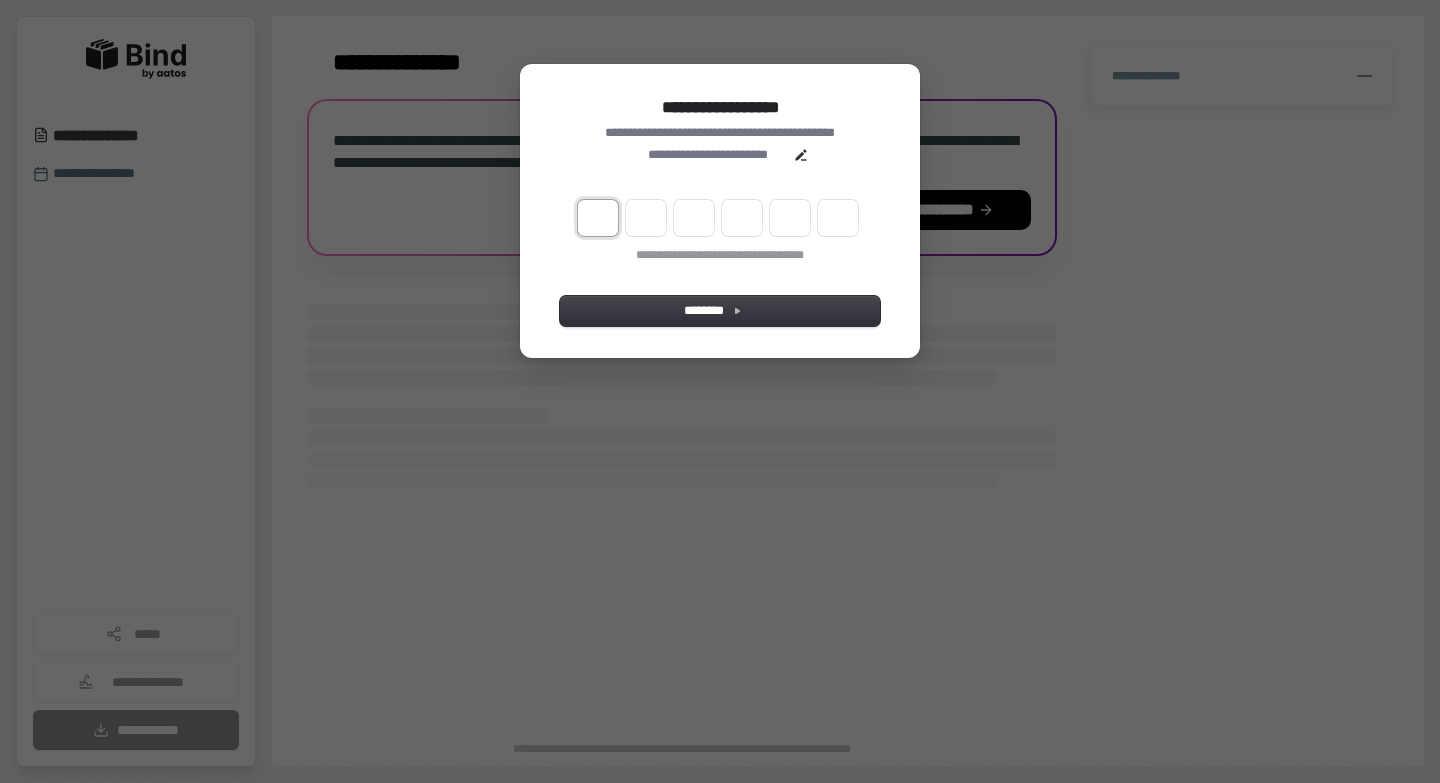 type on "*" 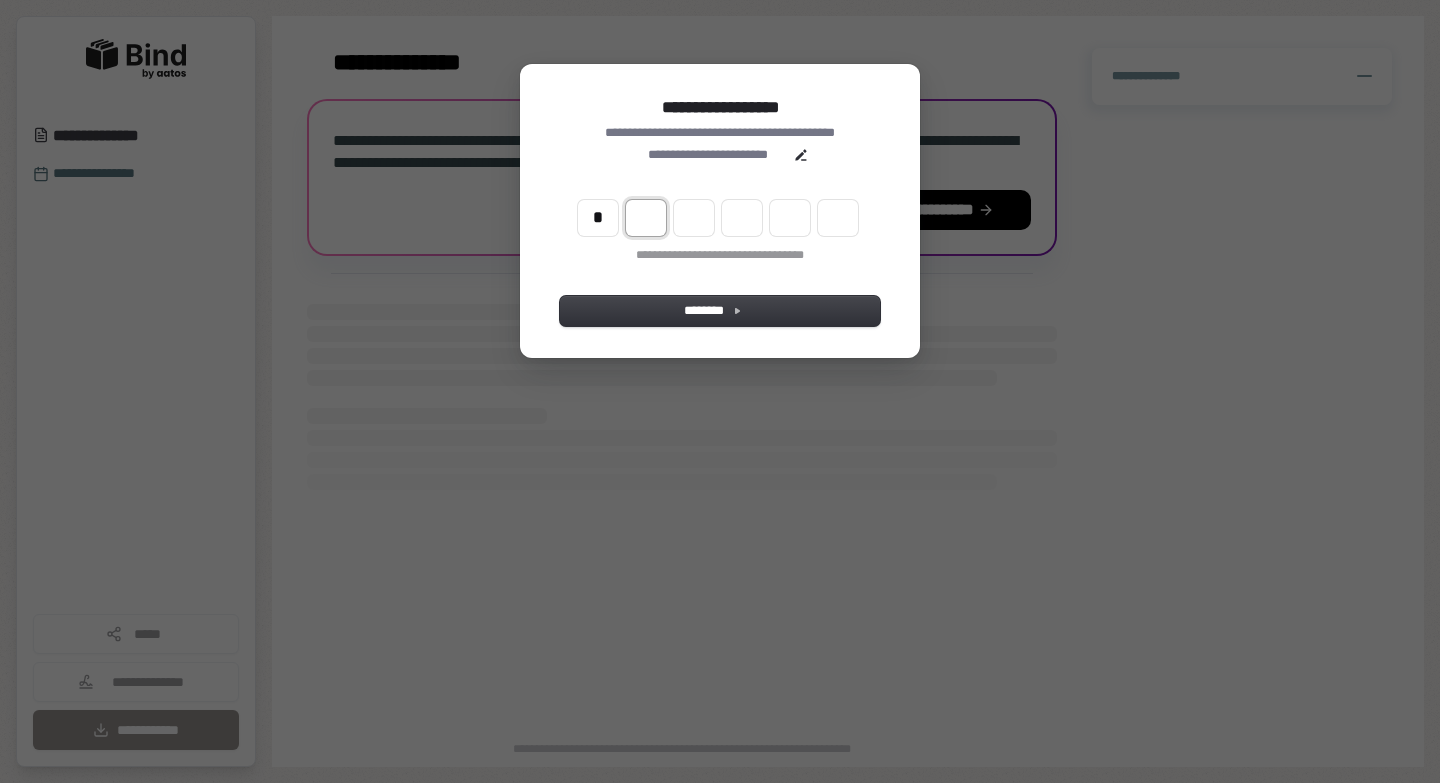 type on "*" 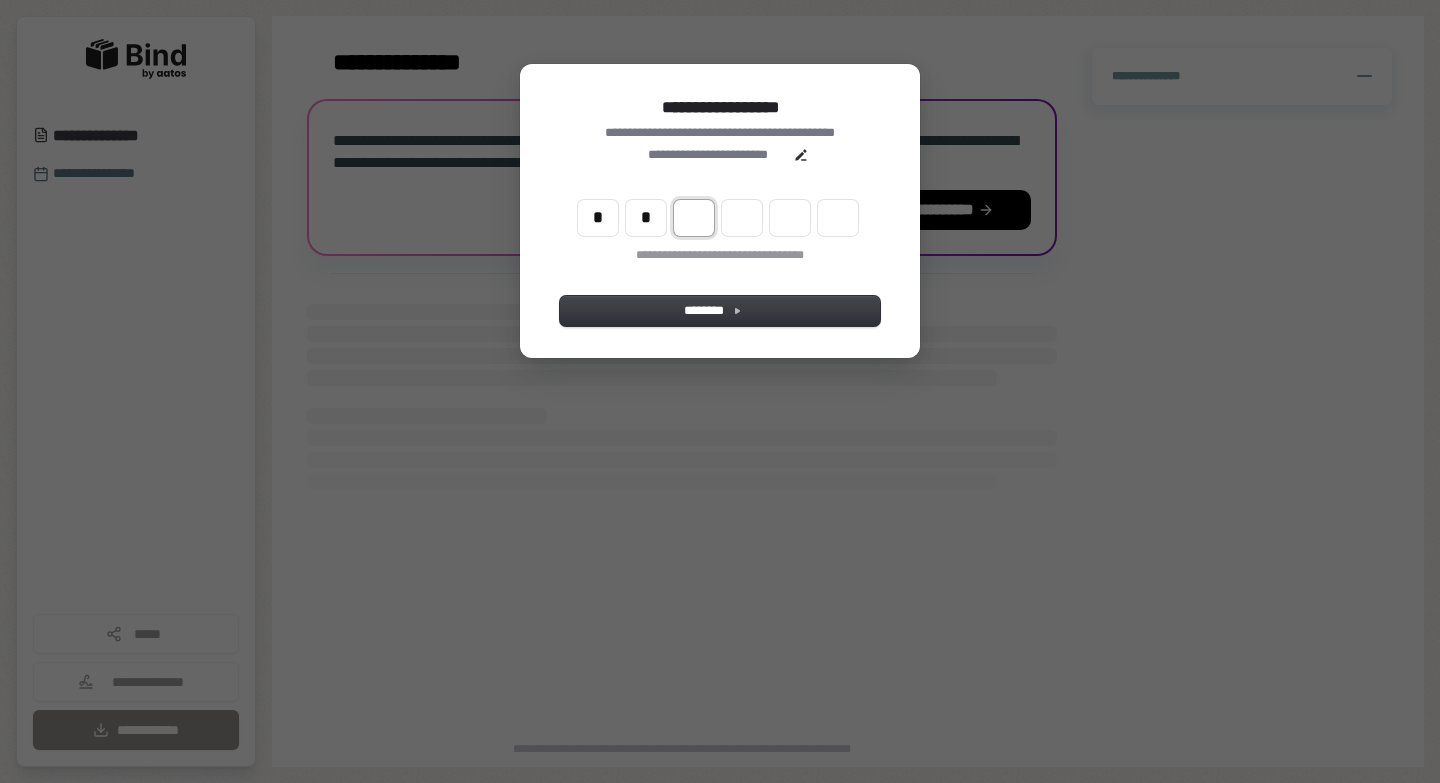 type on "*" 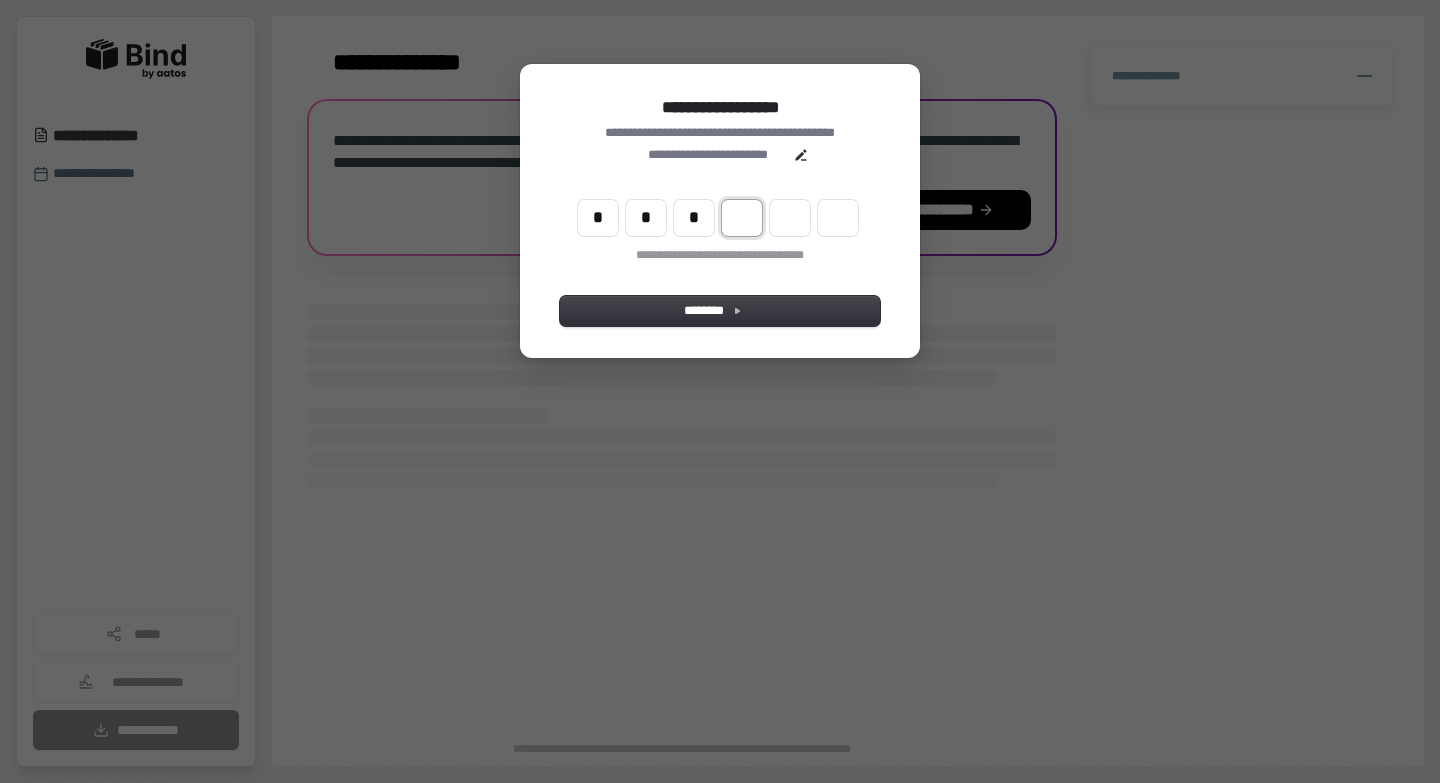type on "*" 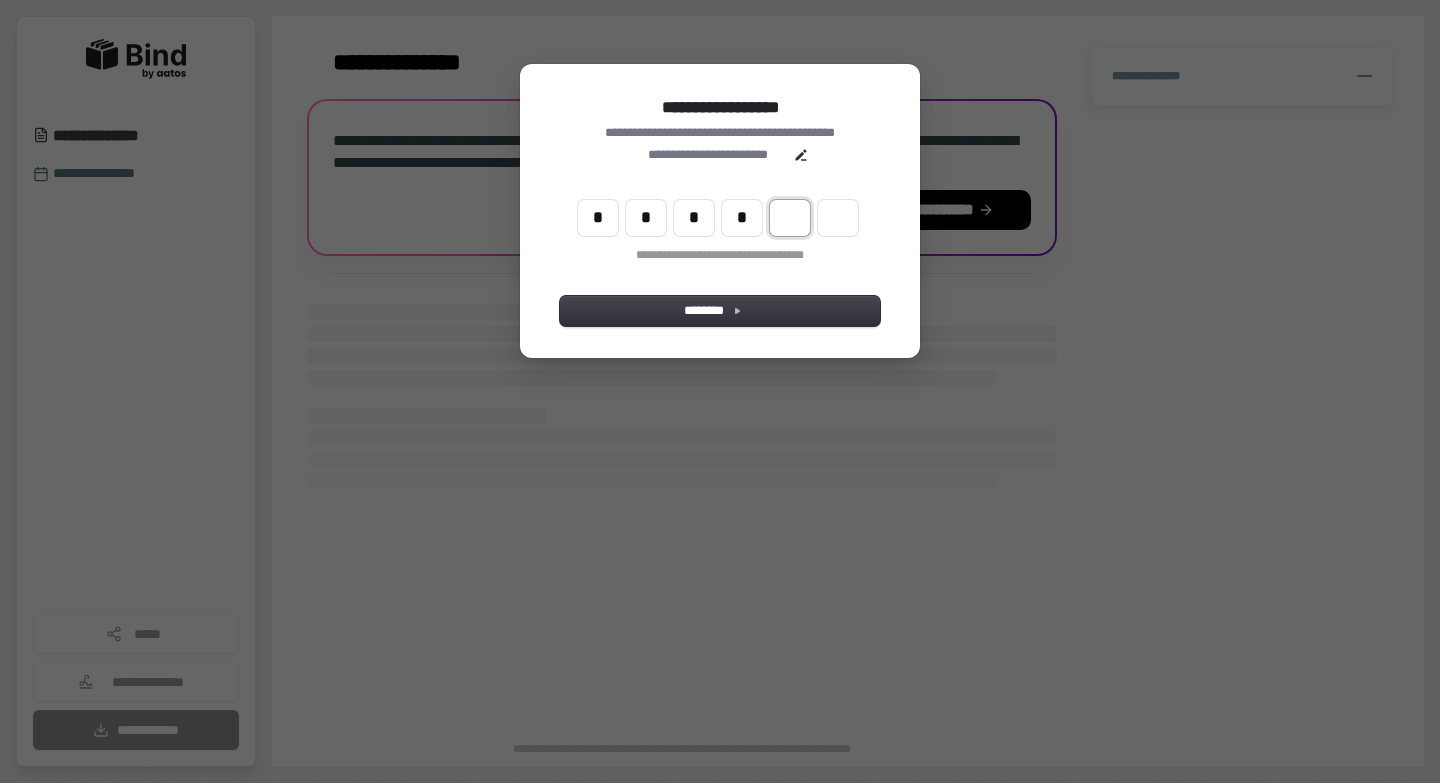 type on "*" 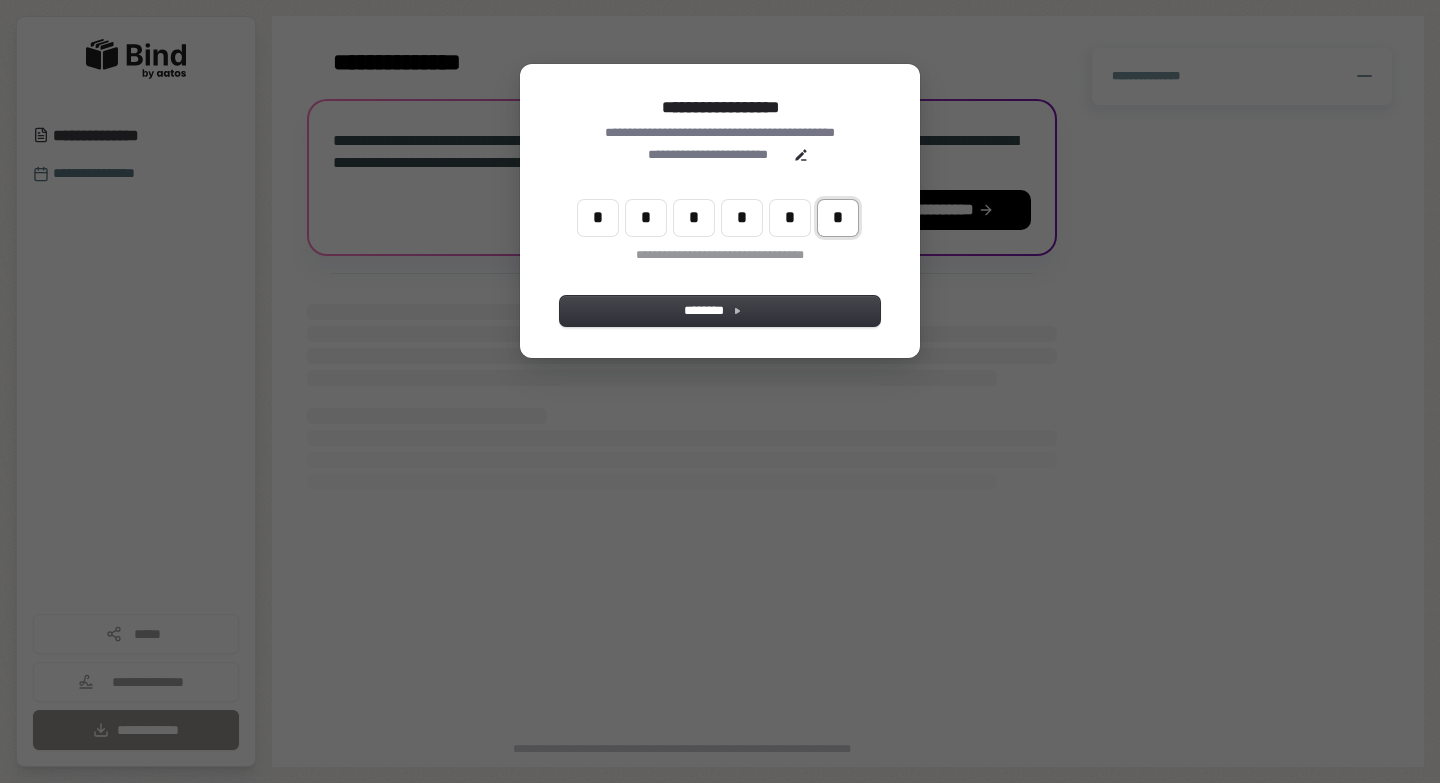 type on "*" 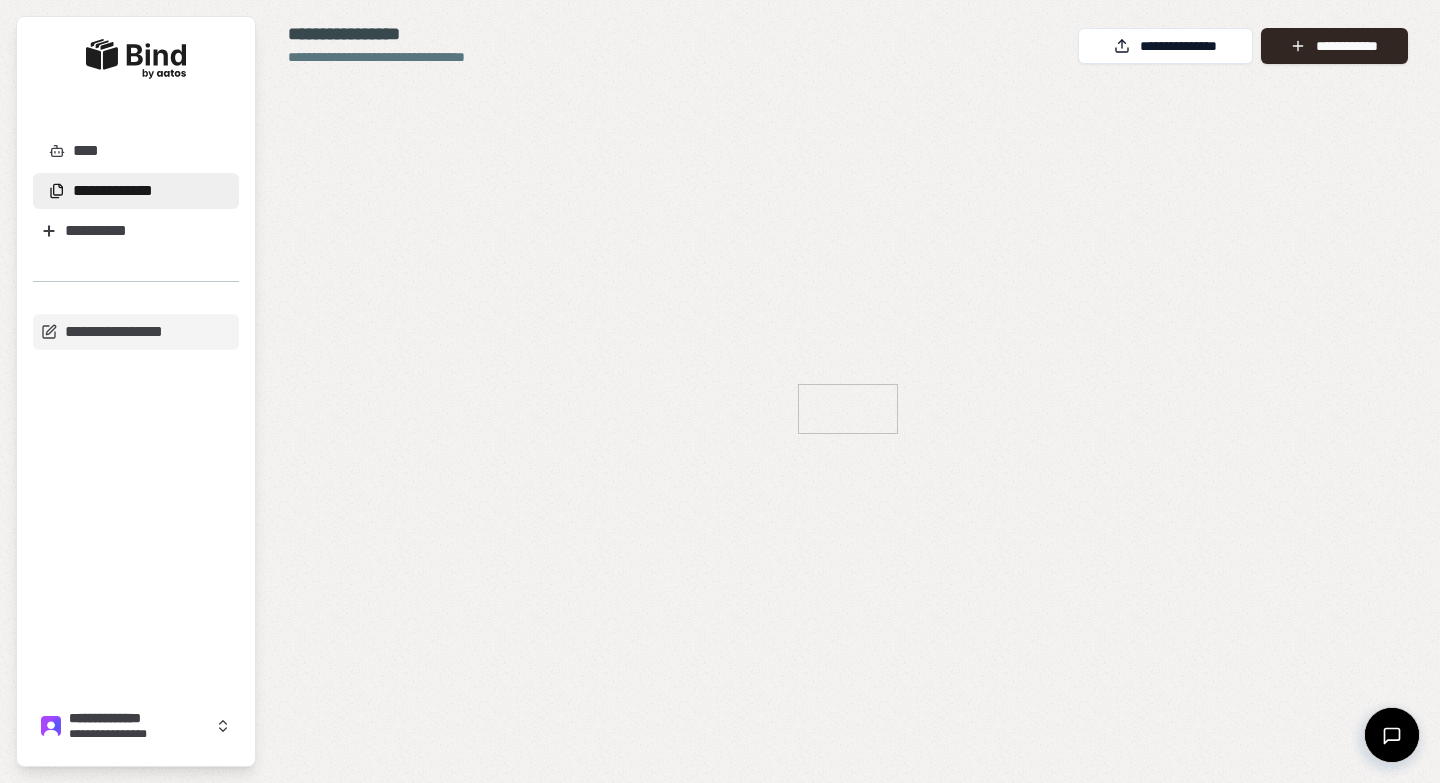 scroll, scrollTop: 0, scrollLeft: 0, axis: both 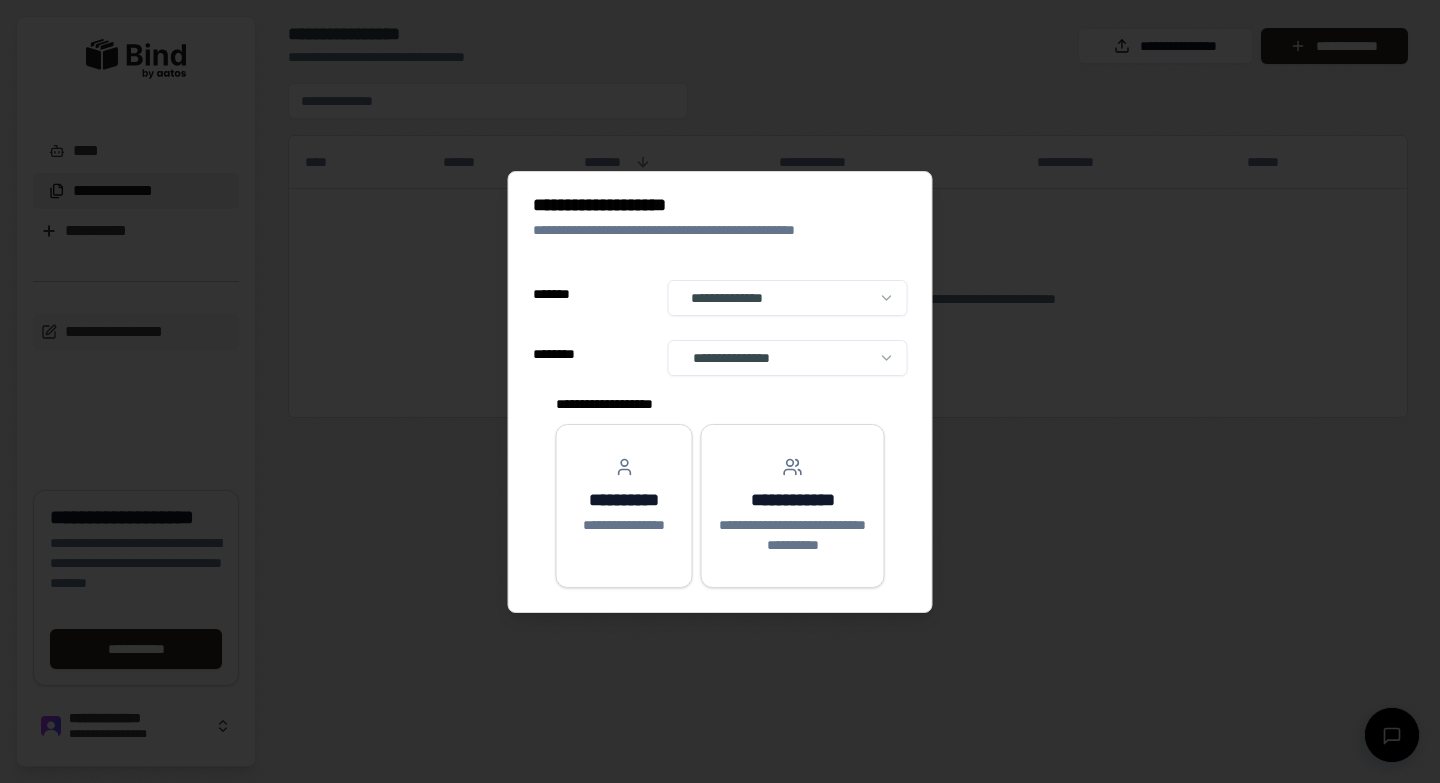 select on "**" 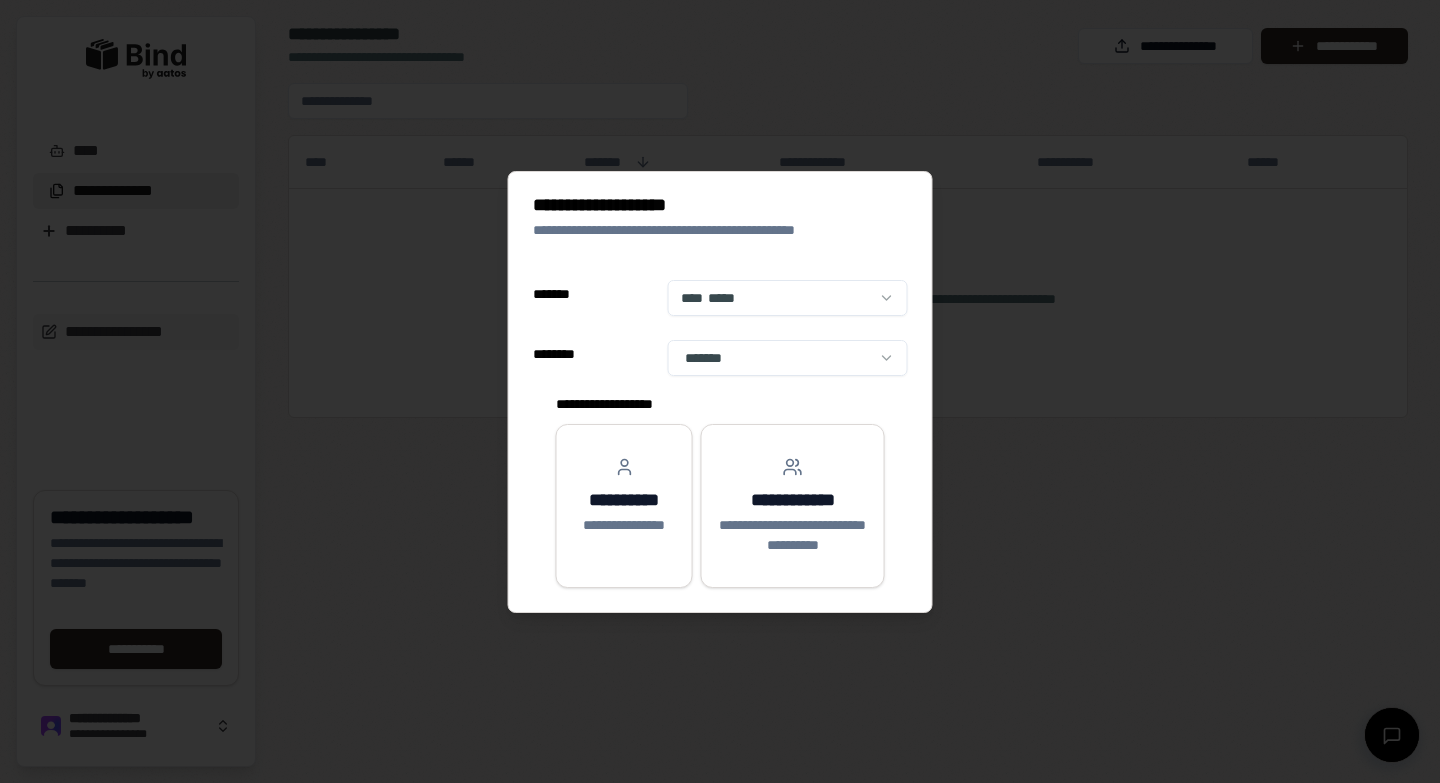 click on "**********" at bounding box center [720, 391] 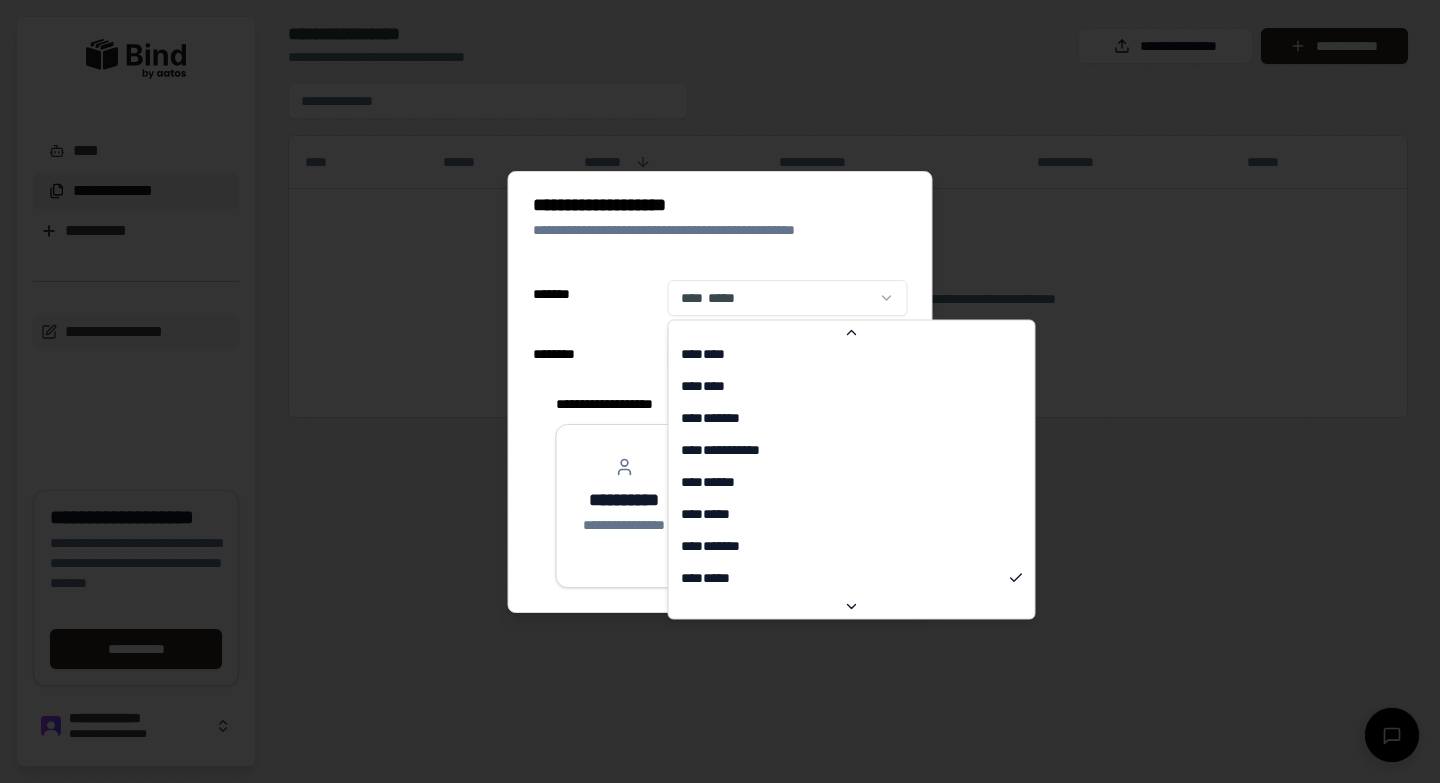 scroll, scrollTop: 3410, scrollLeft: 0, axis: vertical 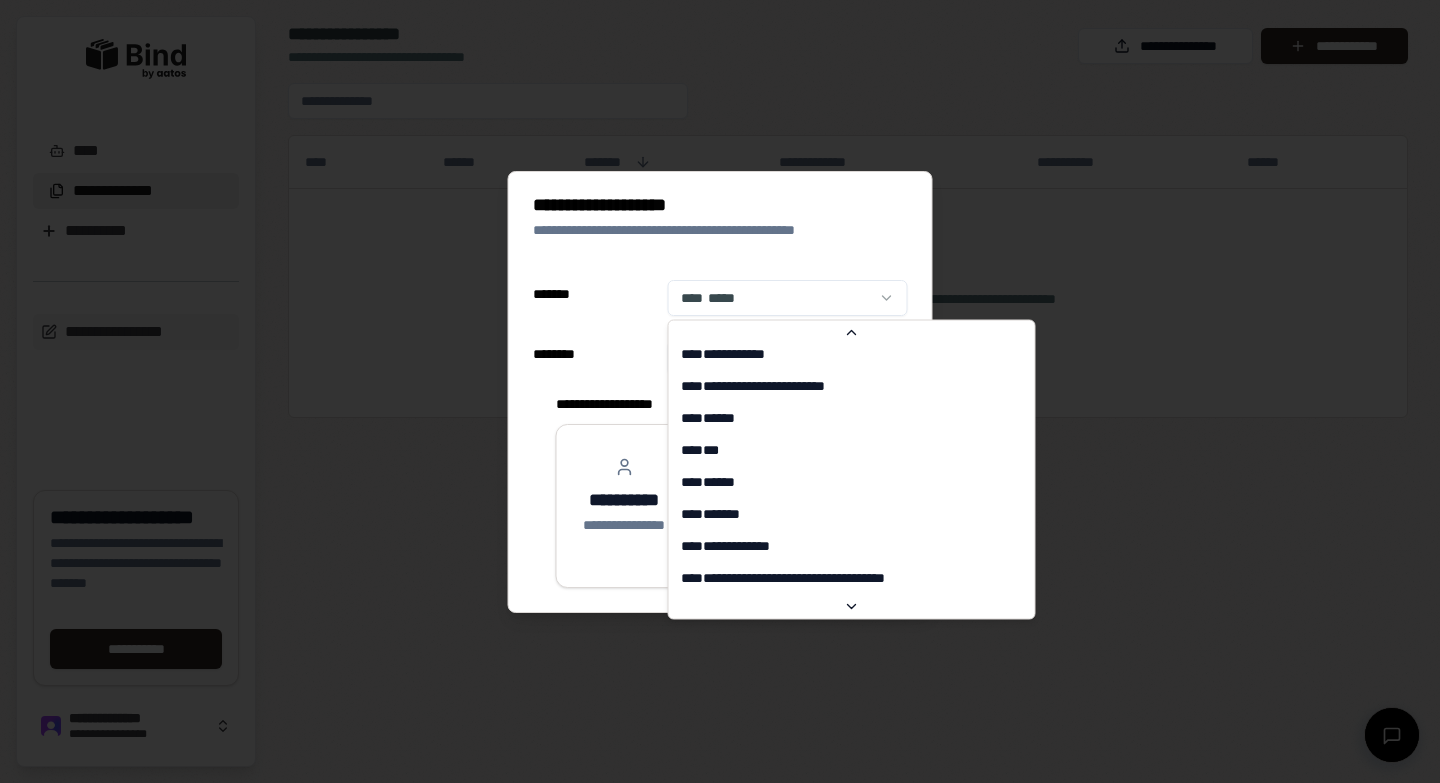 select on "**" 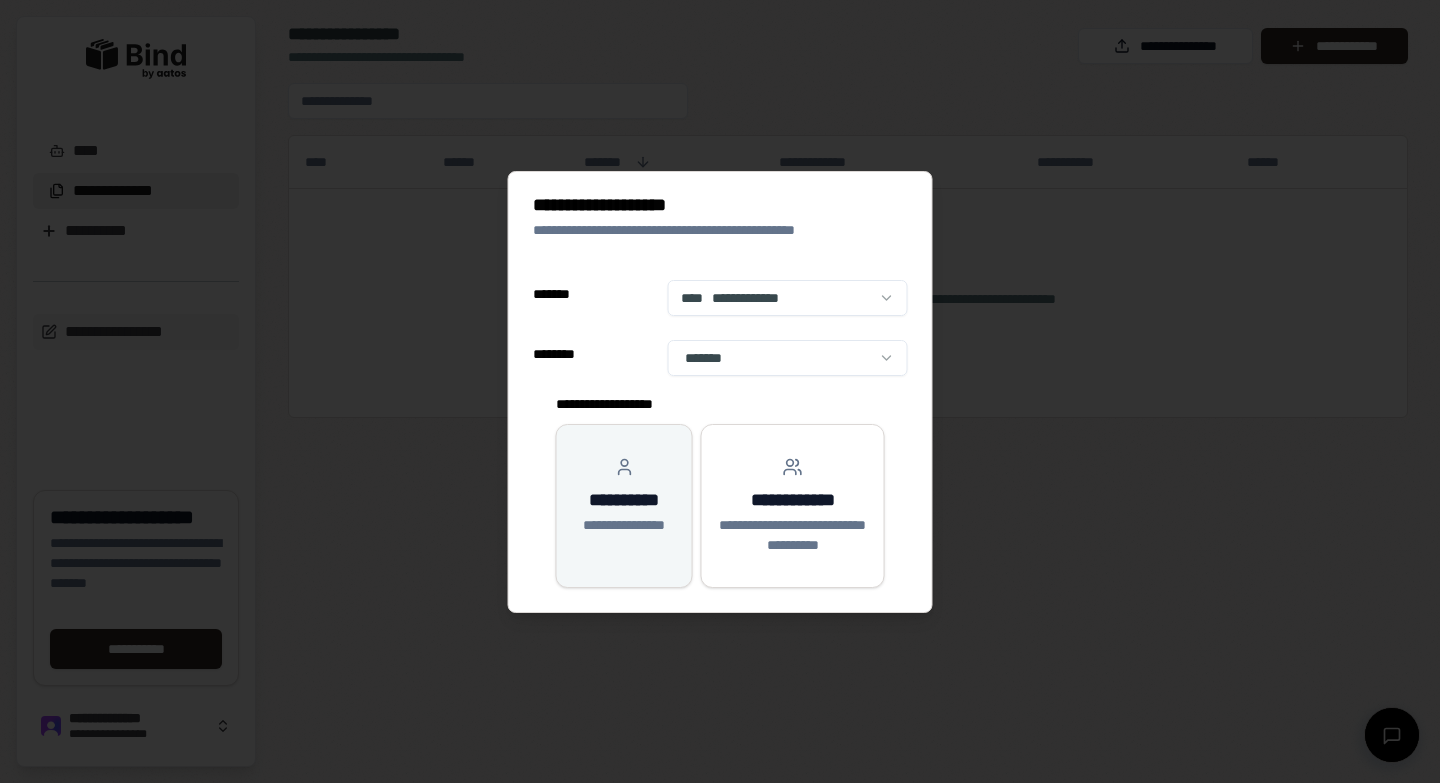 click on "**********" at bounding box center [624, 506] 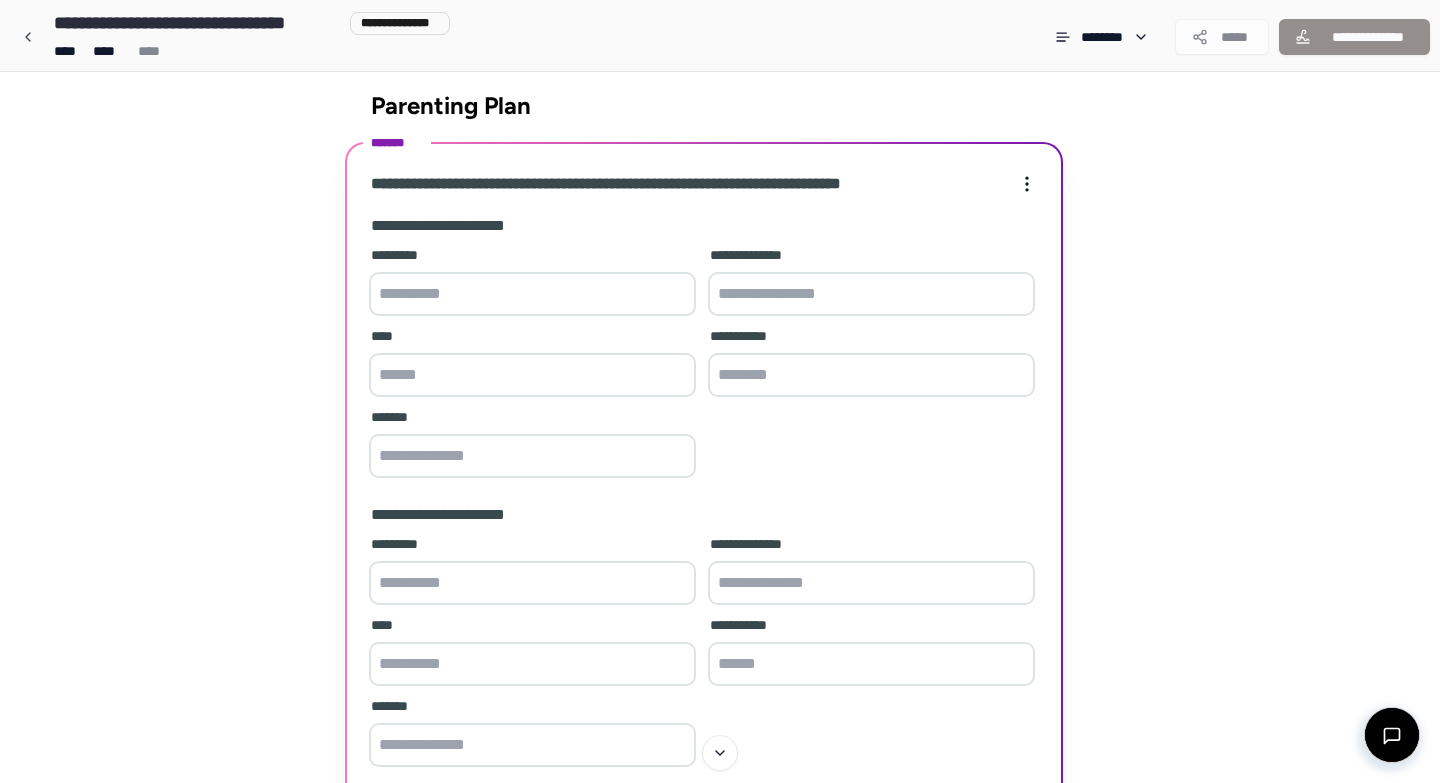 scroll, scrollTop: 3, scrollLeft: 0, axis: vertical 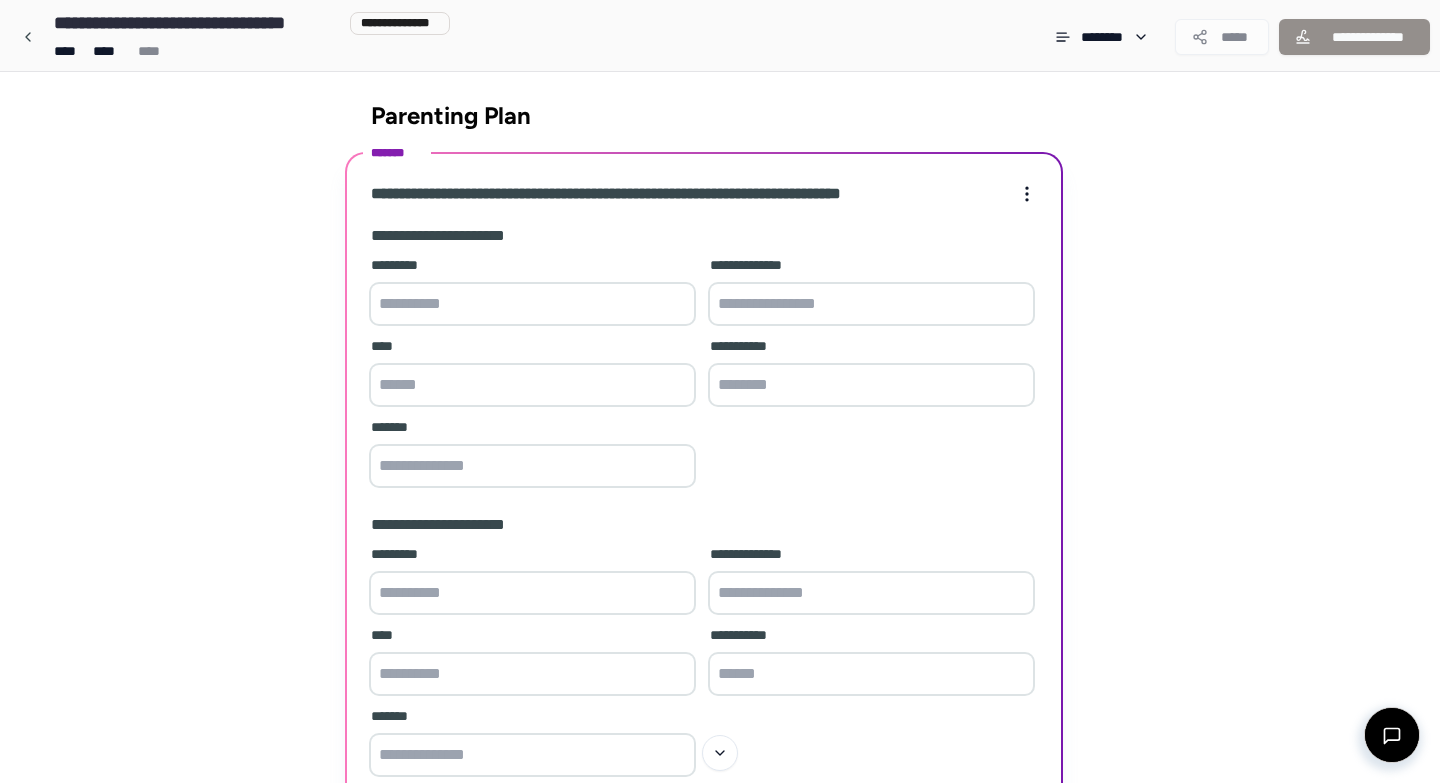 click at bounding box center [532, 304] 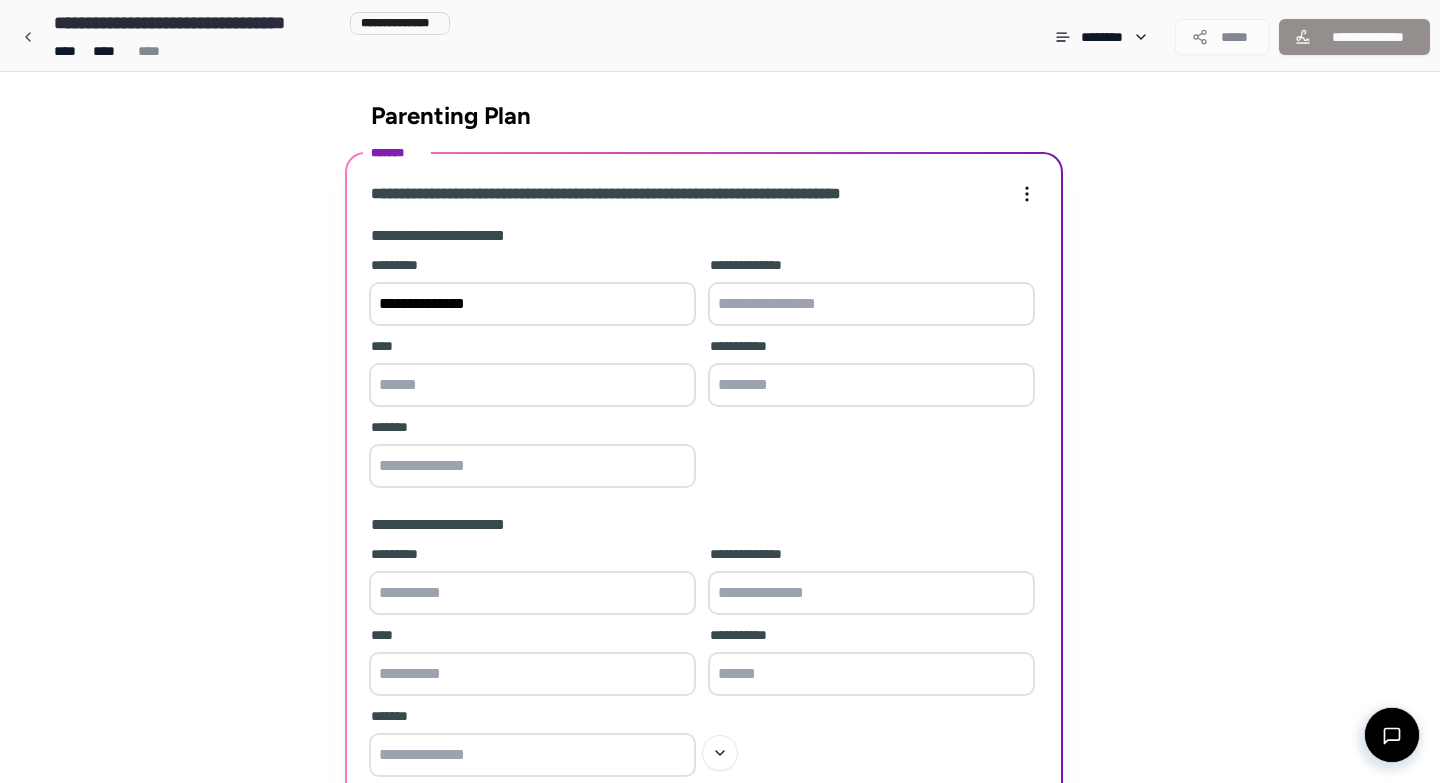 type on "**********" 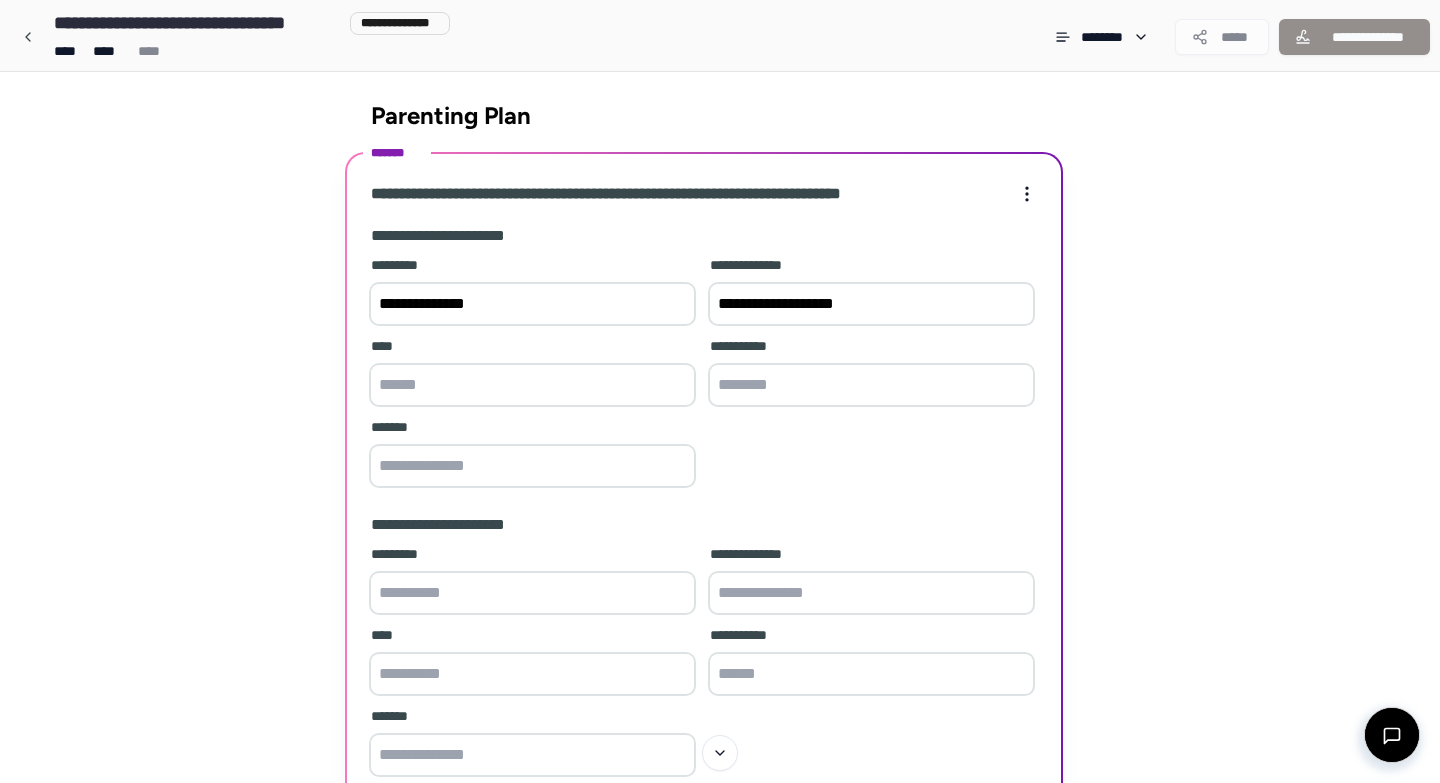 type on "**********" 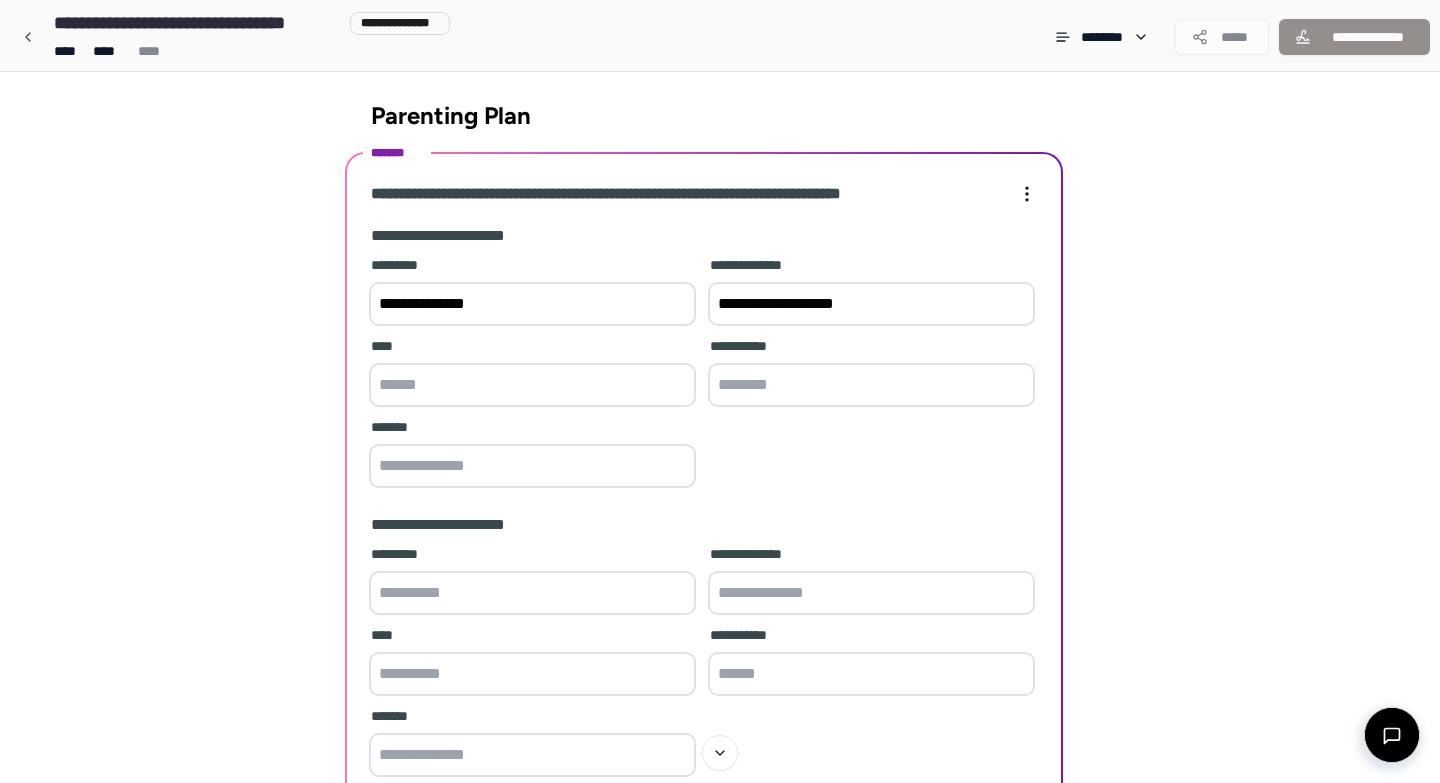 click at bounding box center (532, 385) 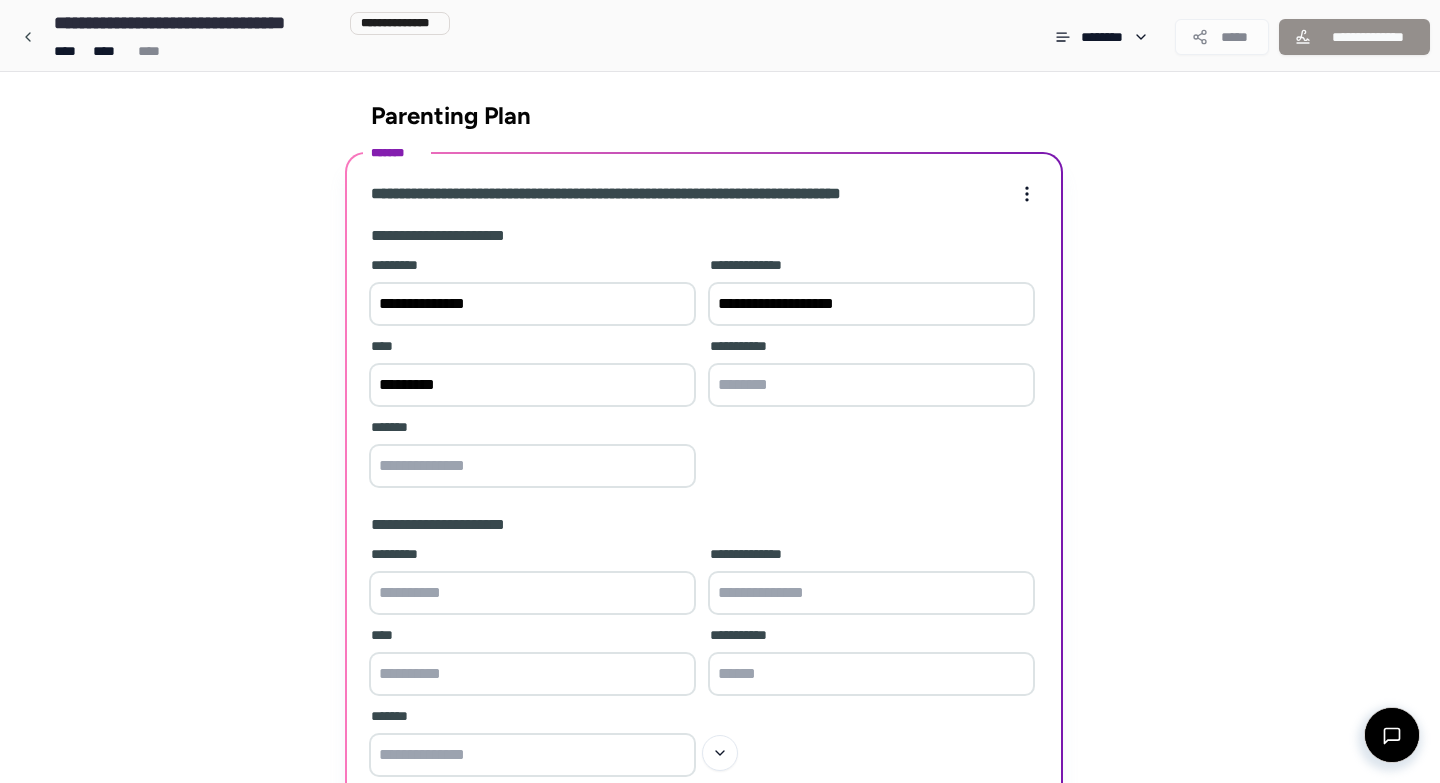 type on "*********" 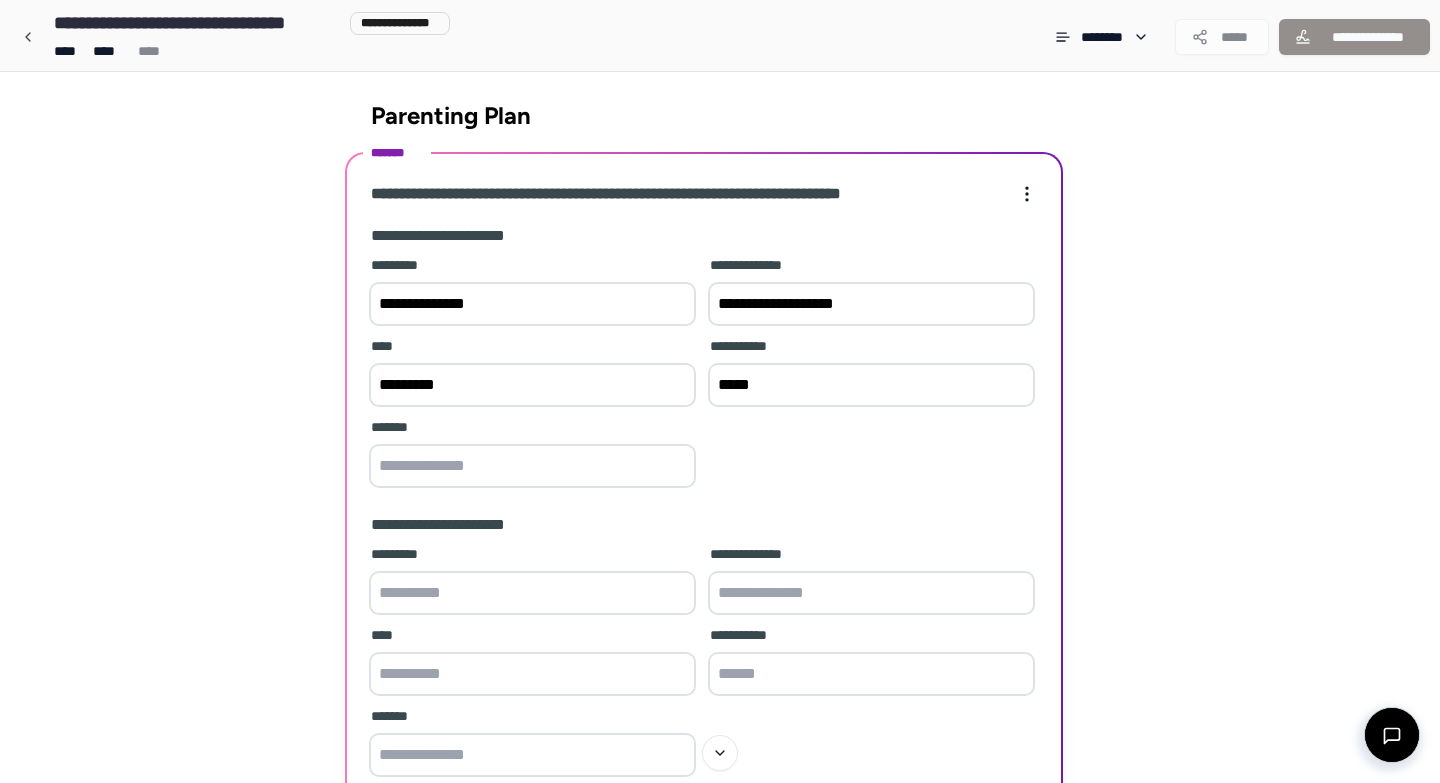 type on "*****" 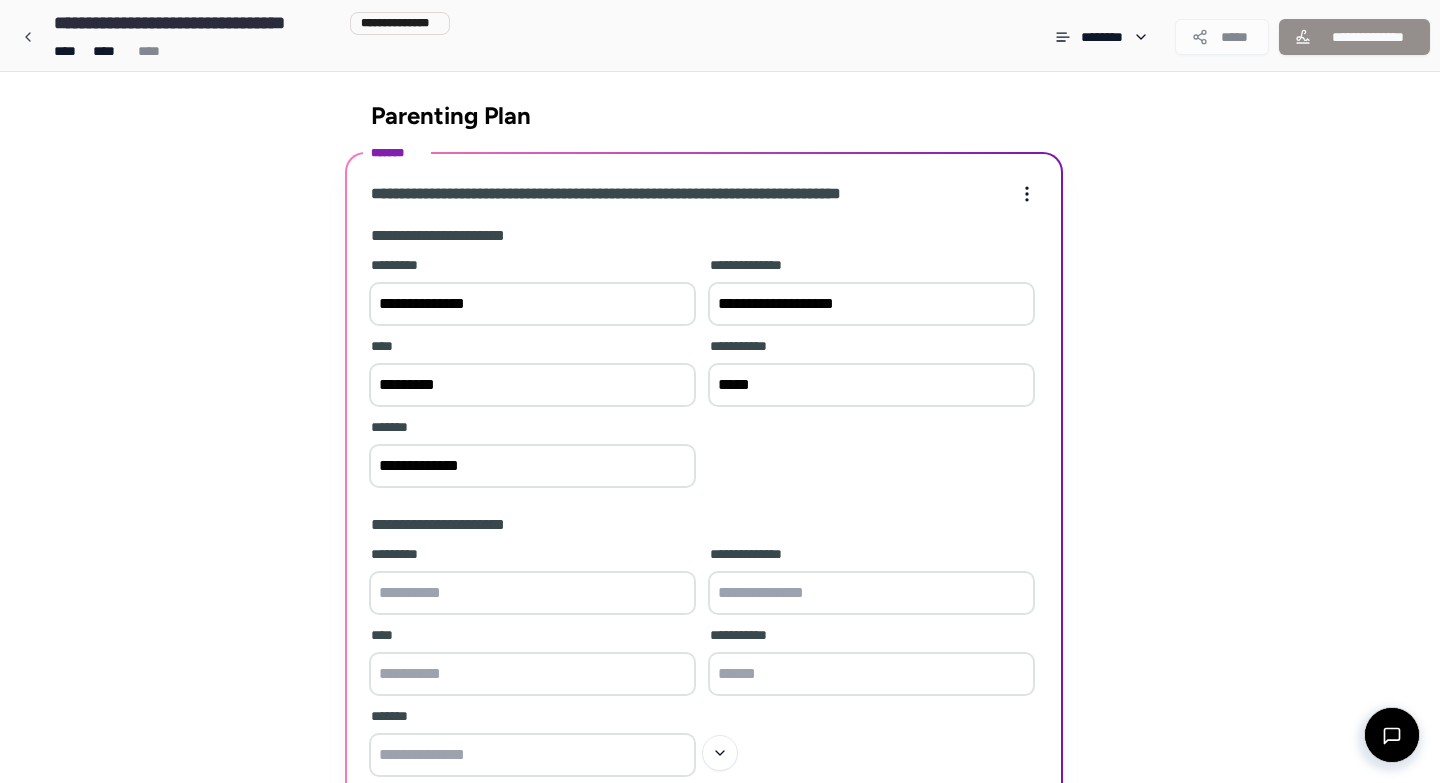 type on "**********" 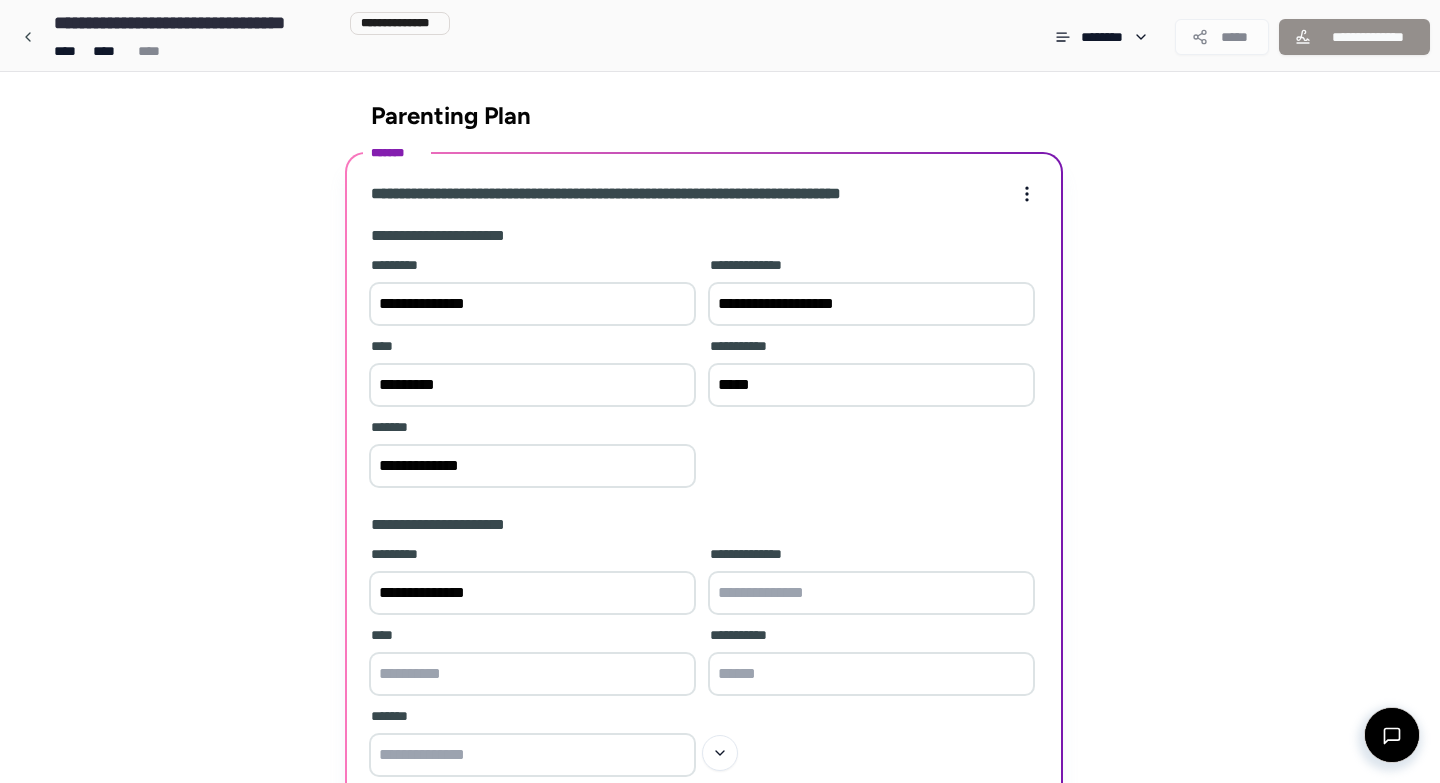 type on "**********" 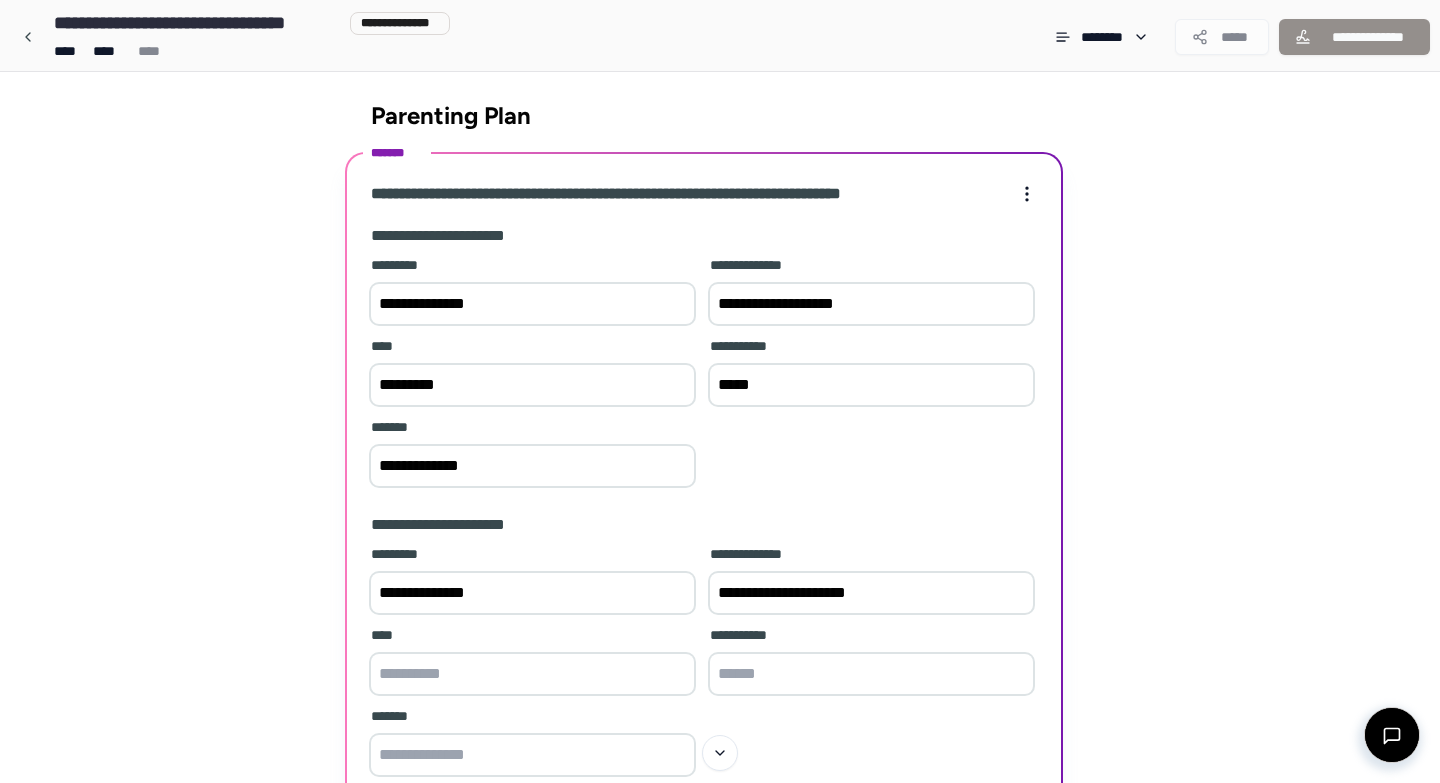 type on "**********" 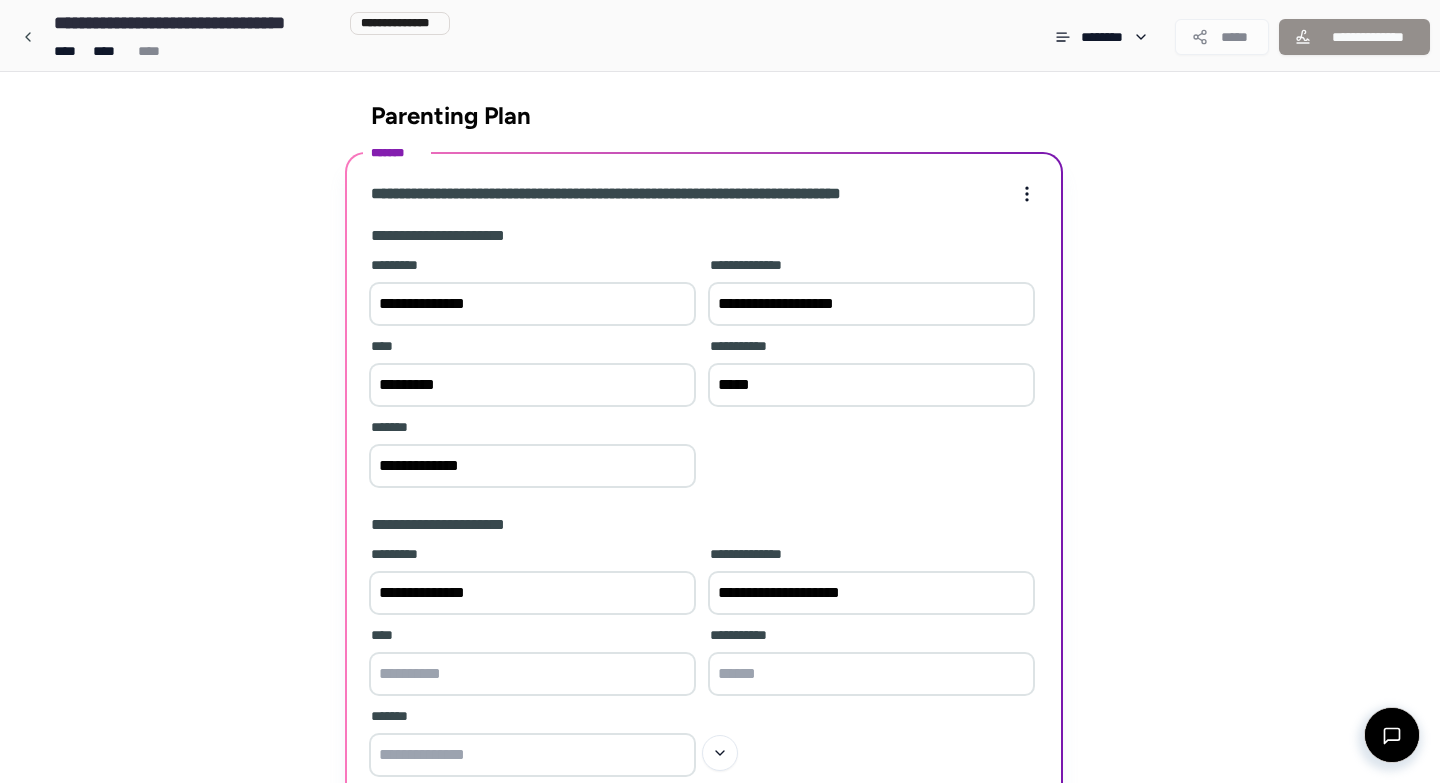click at bounding box center [532, 674] 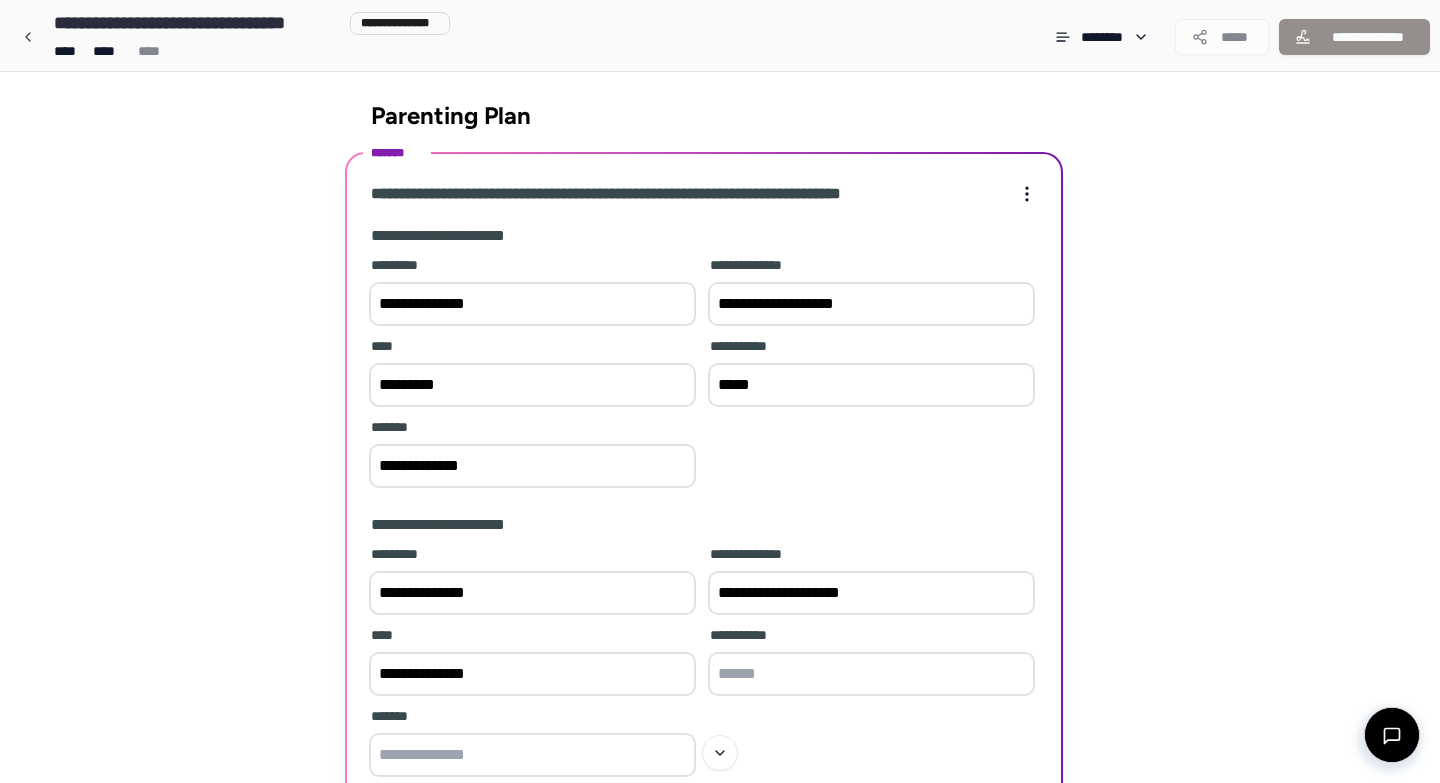 type on "**********" 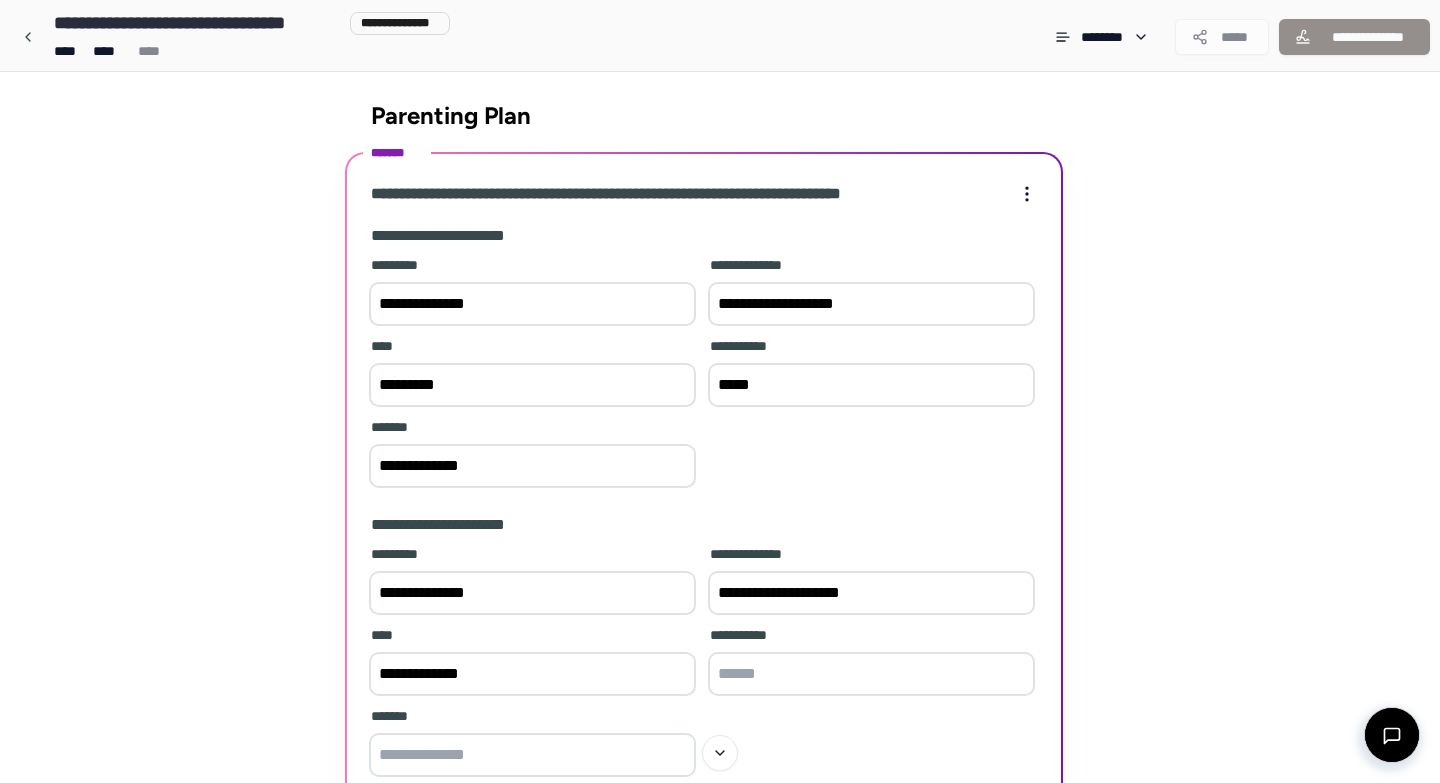 click at bounding box center [871, 674] 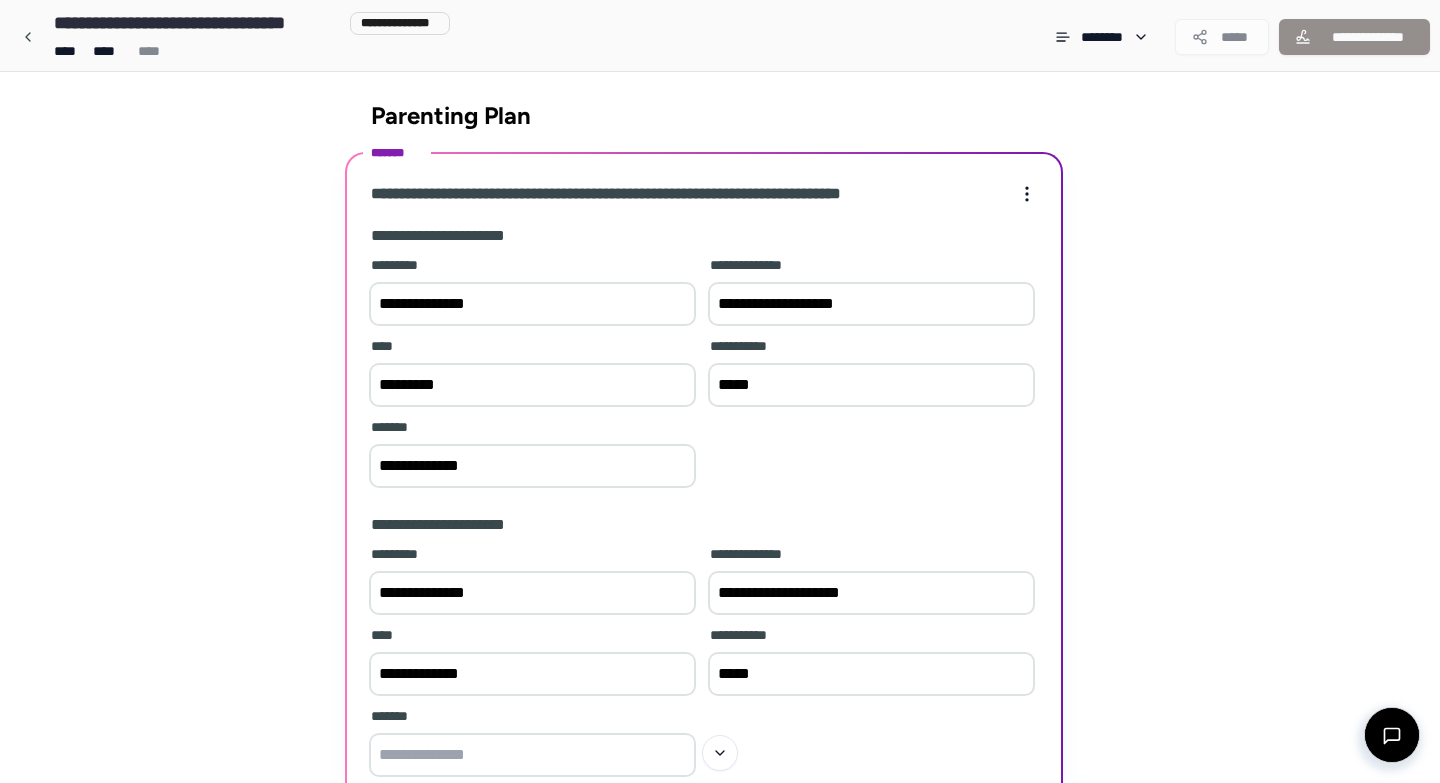 type on "*****" 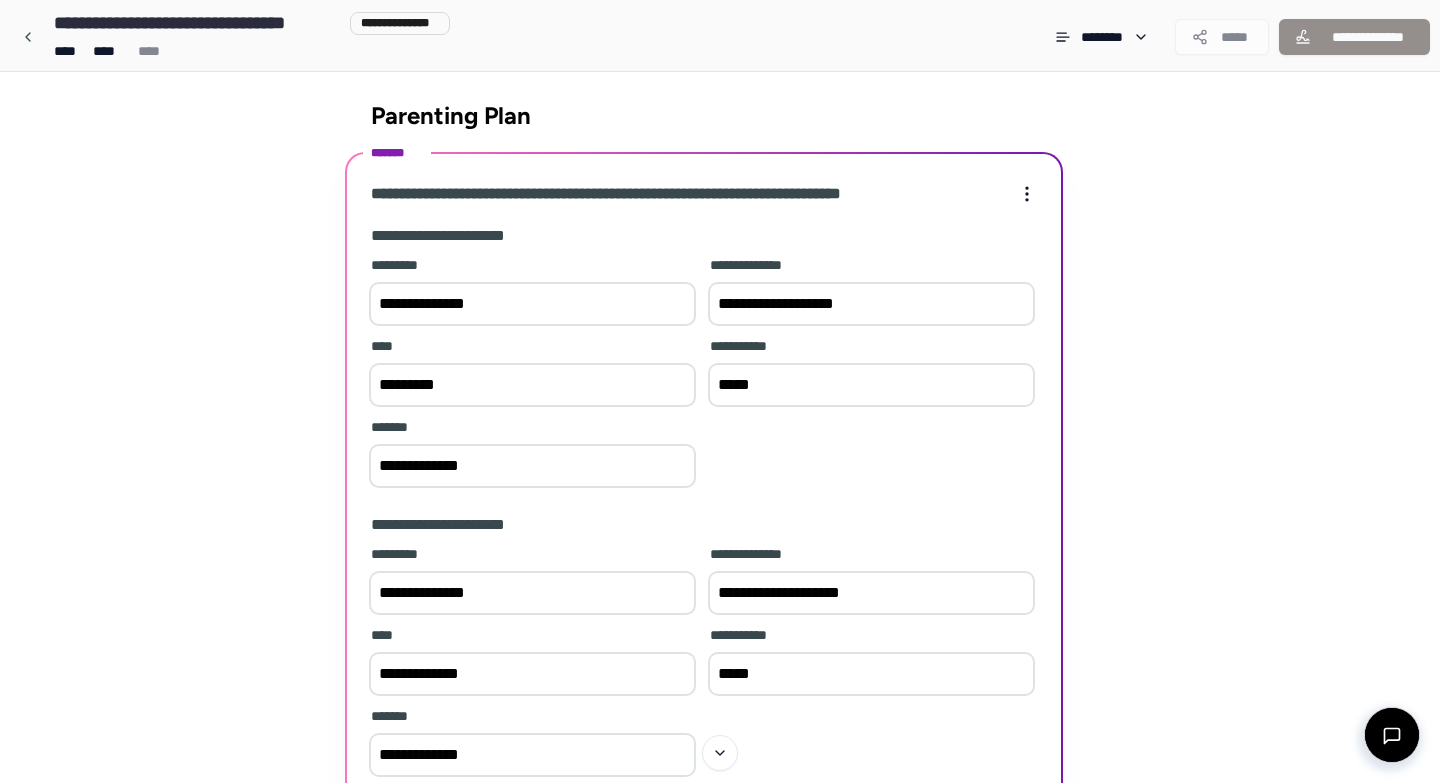 type on "**********" 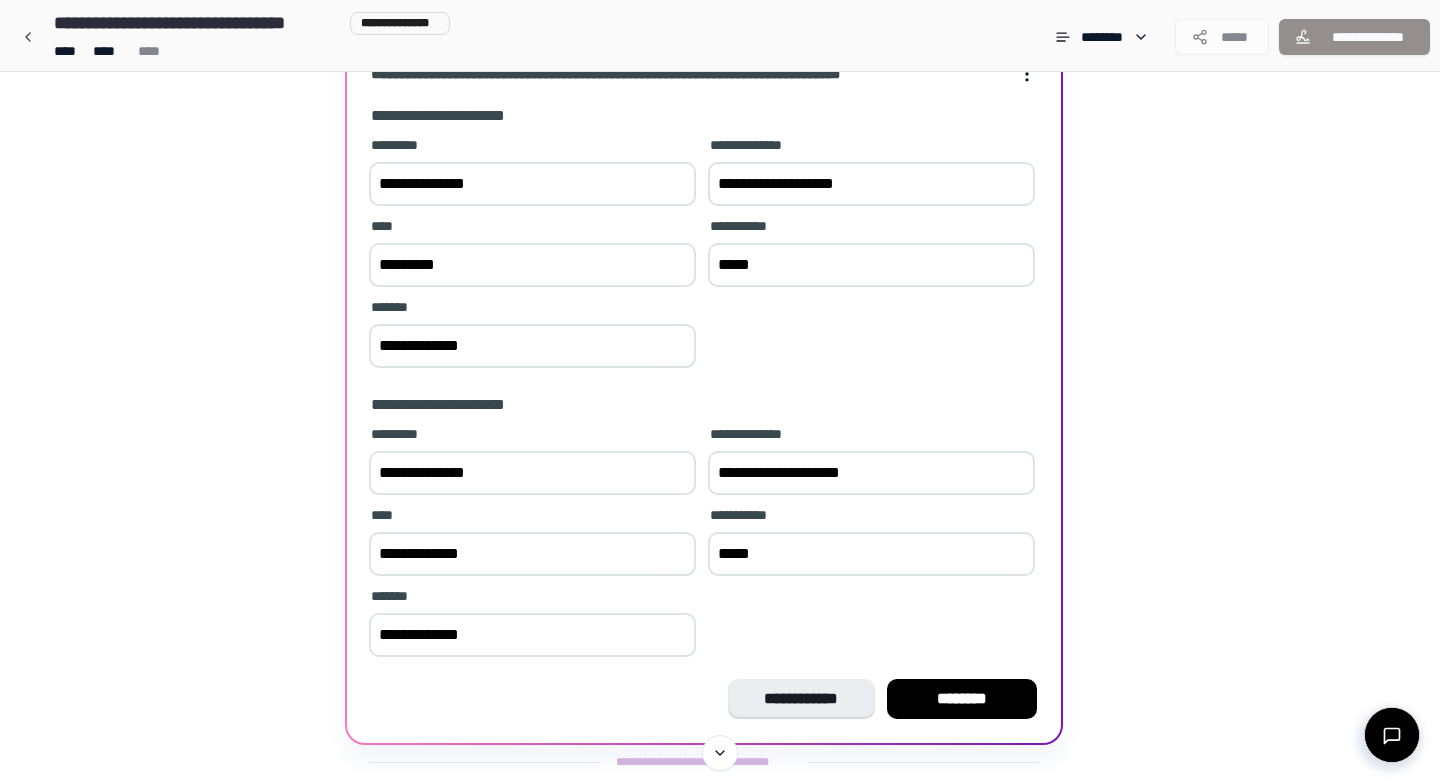 scroll, scrollTop: 163, scrollLeft: 0, axis: vertical 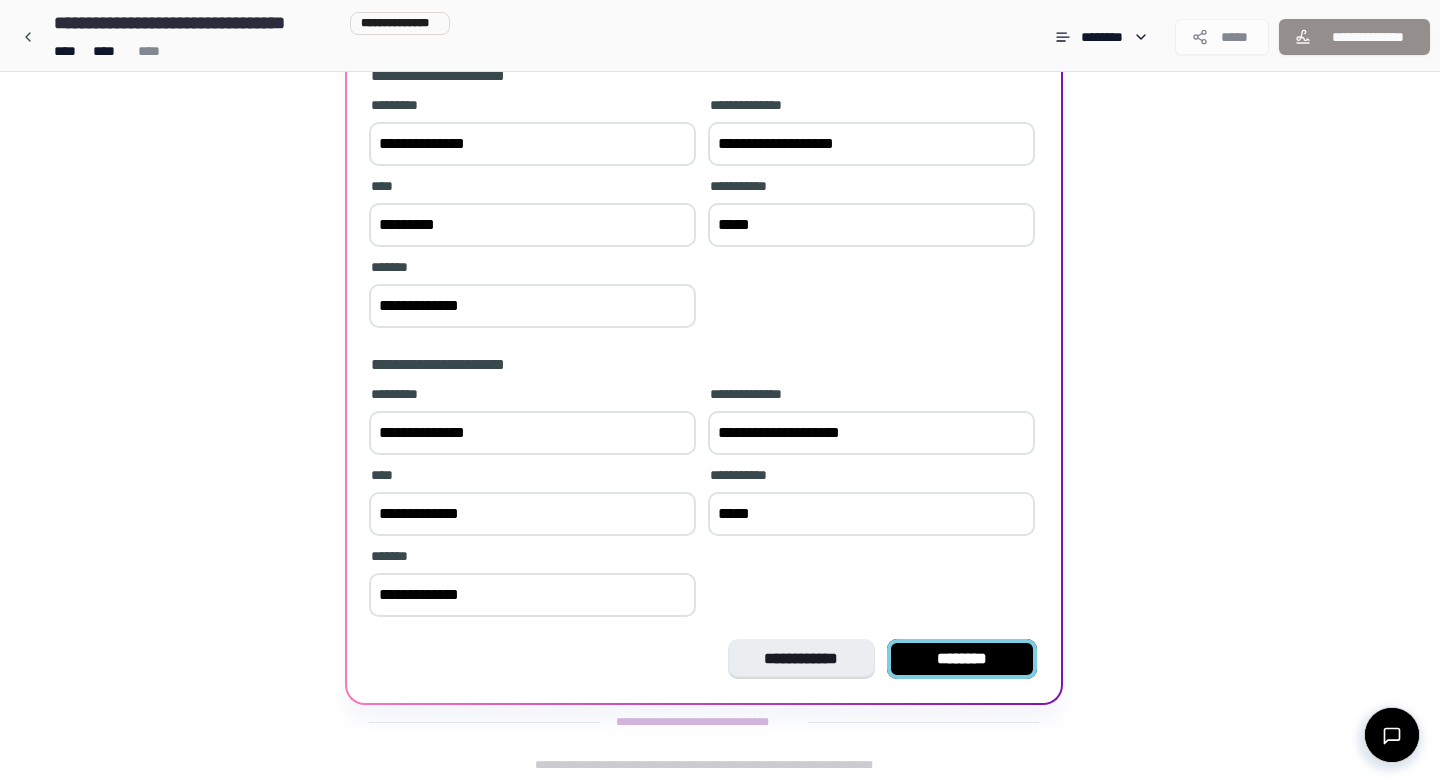 click on "********" at bounding box center [962, 659] 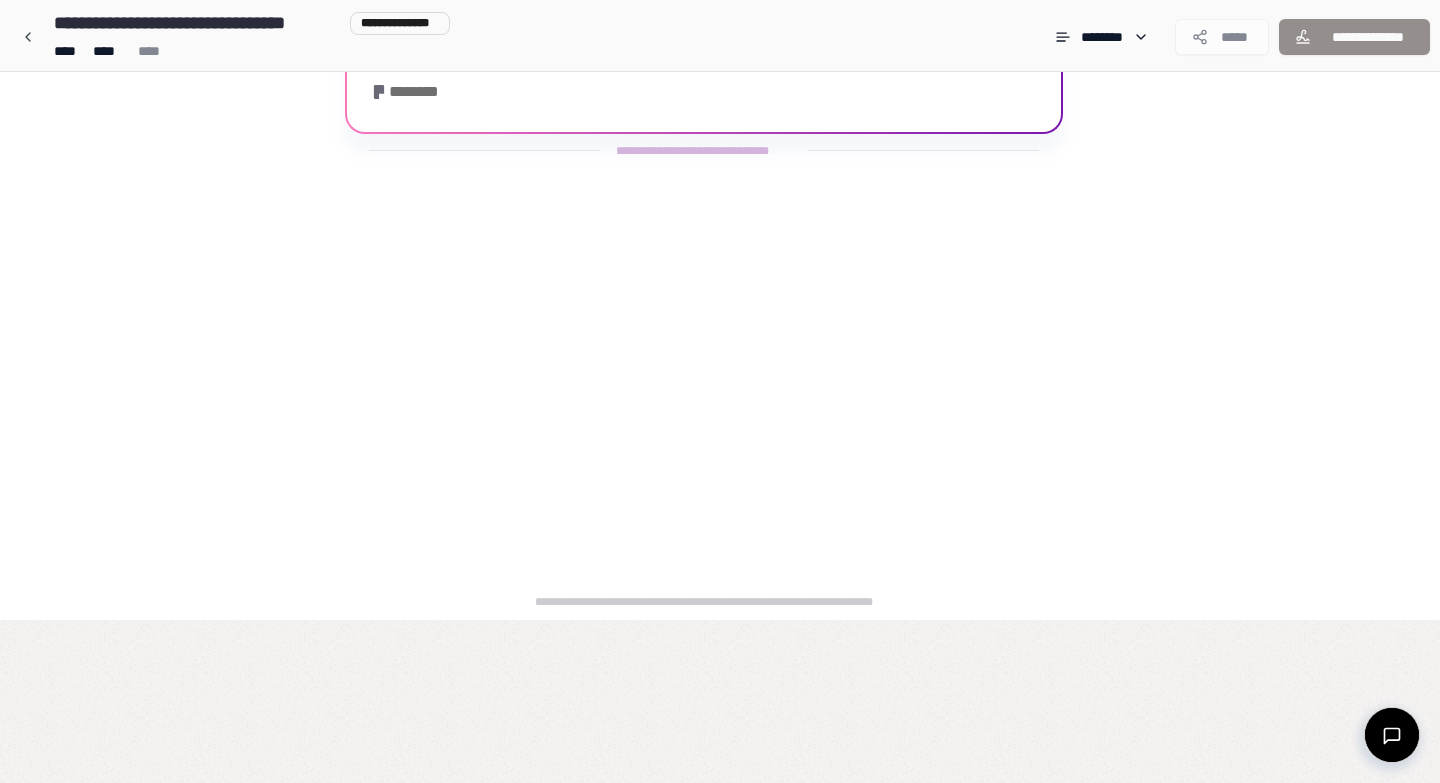scroll, scrollTop: 0, scrollLeft: 0, axis: both 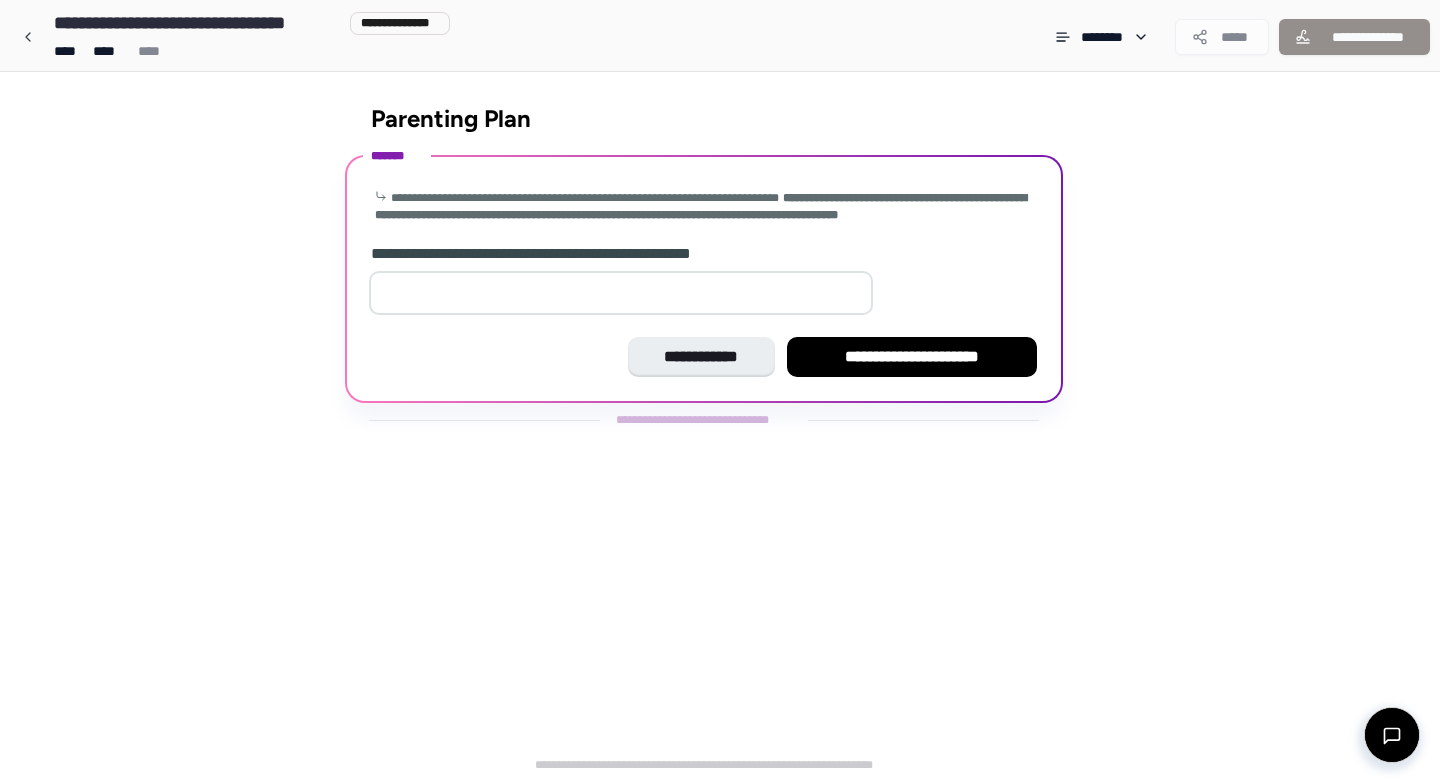 click at bounding box center (621, 293) 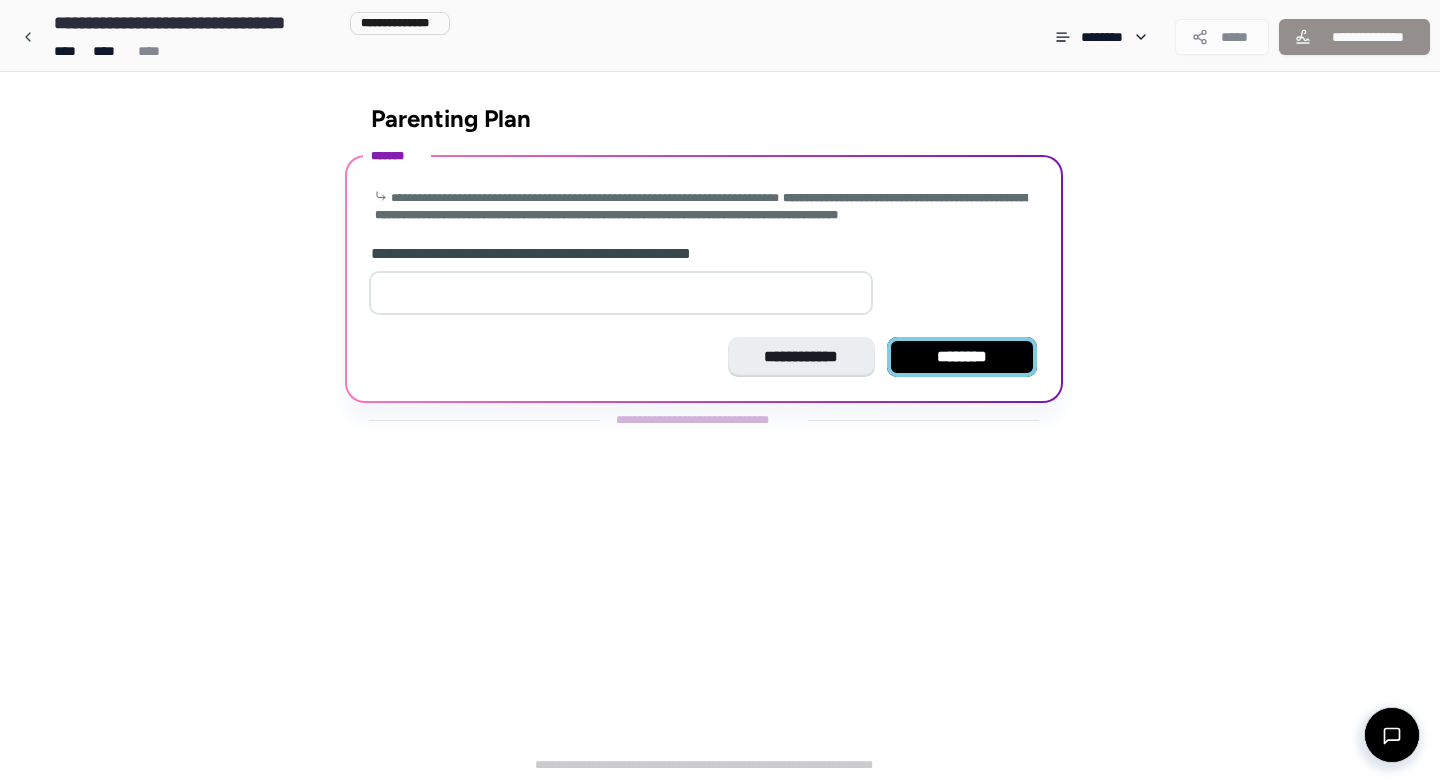 type on "*" 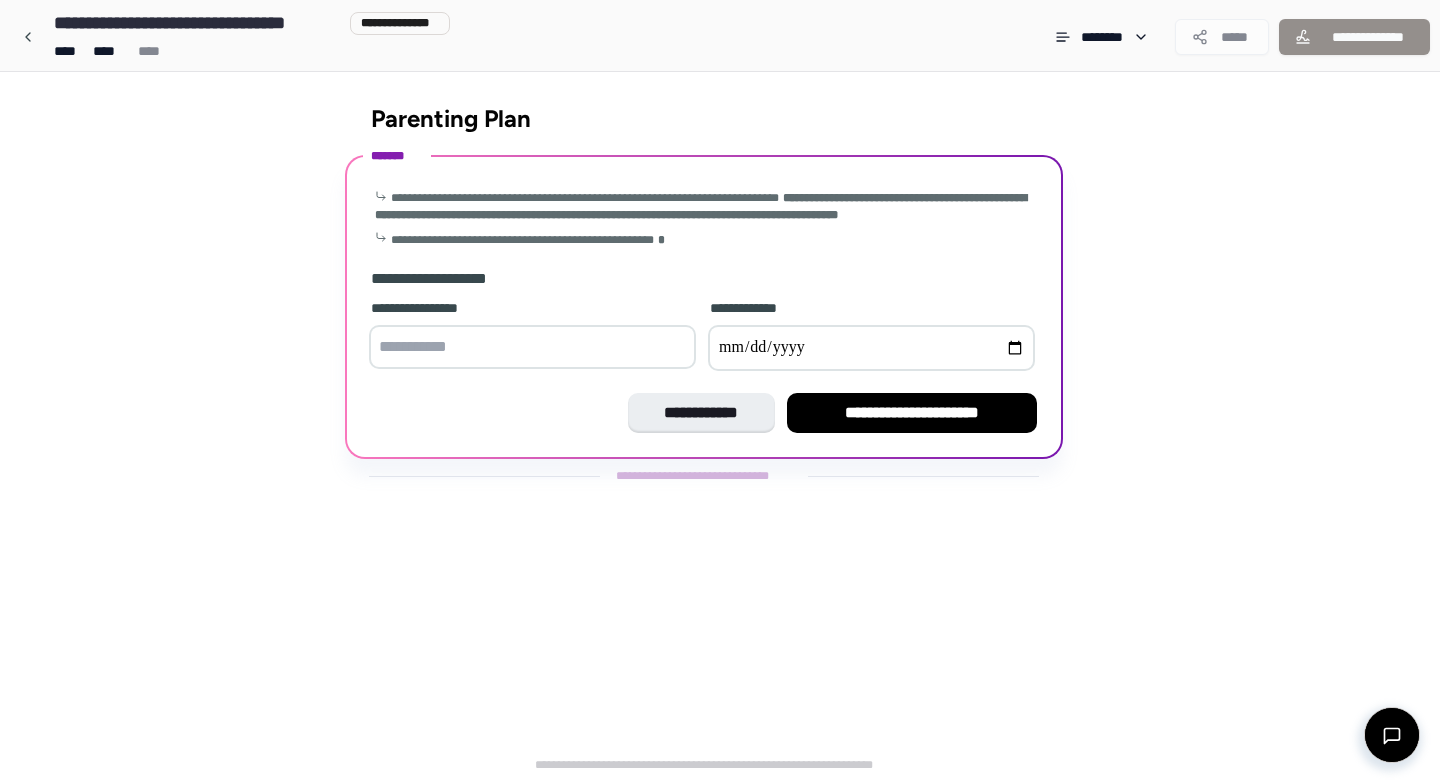 click at bounding box center (532, 347) 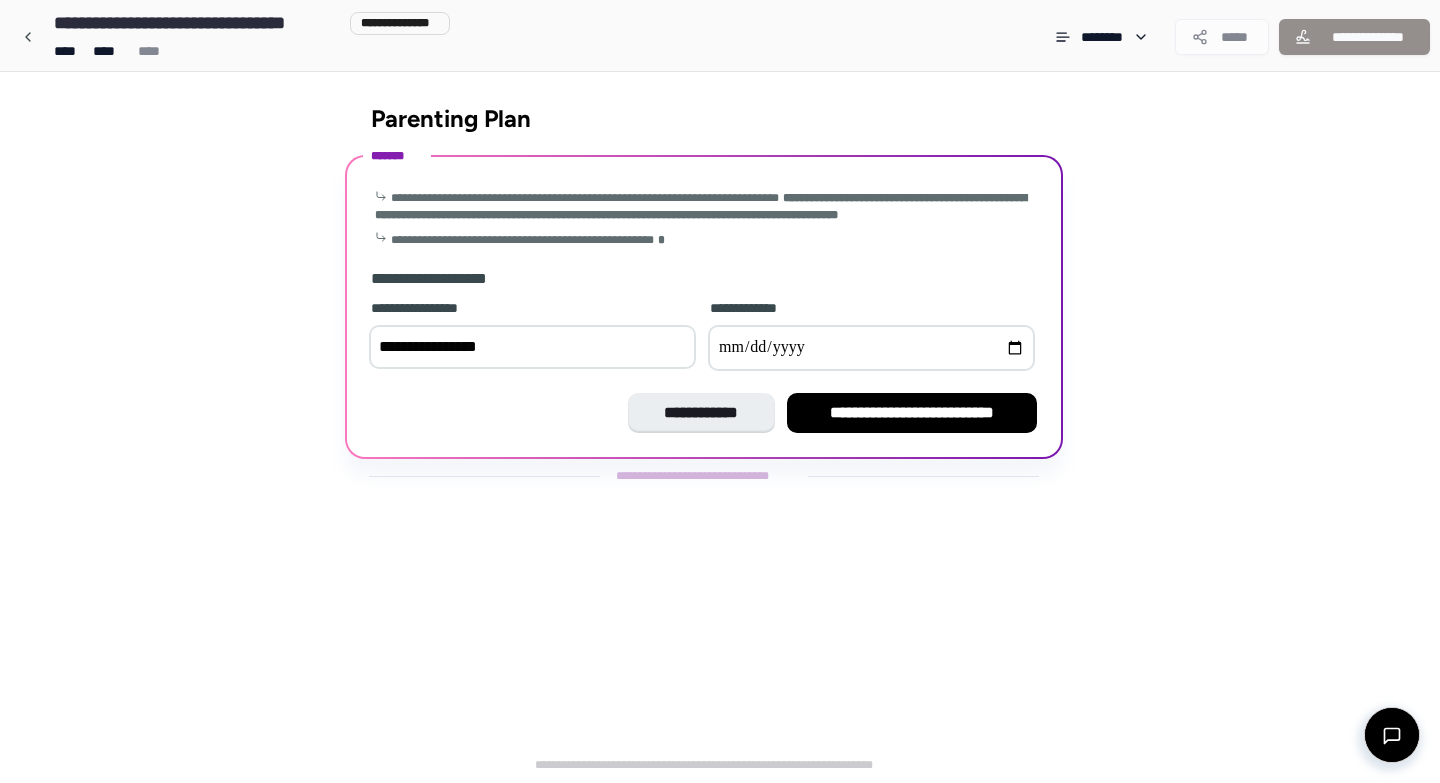 type on "**********" 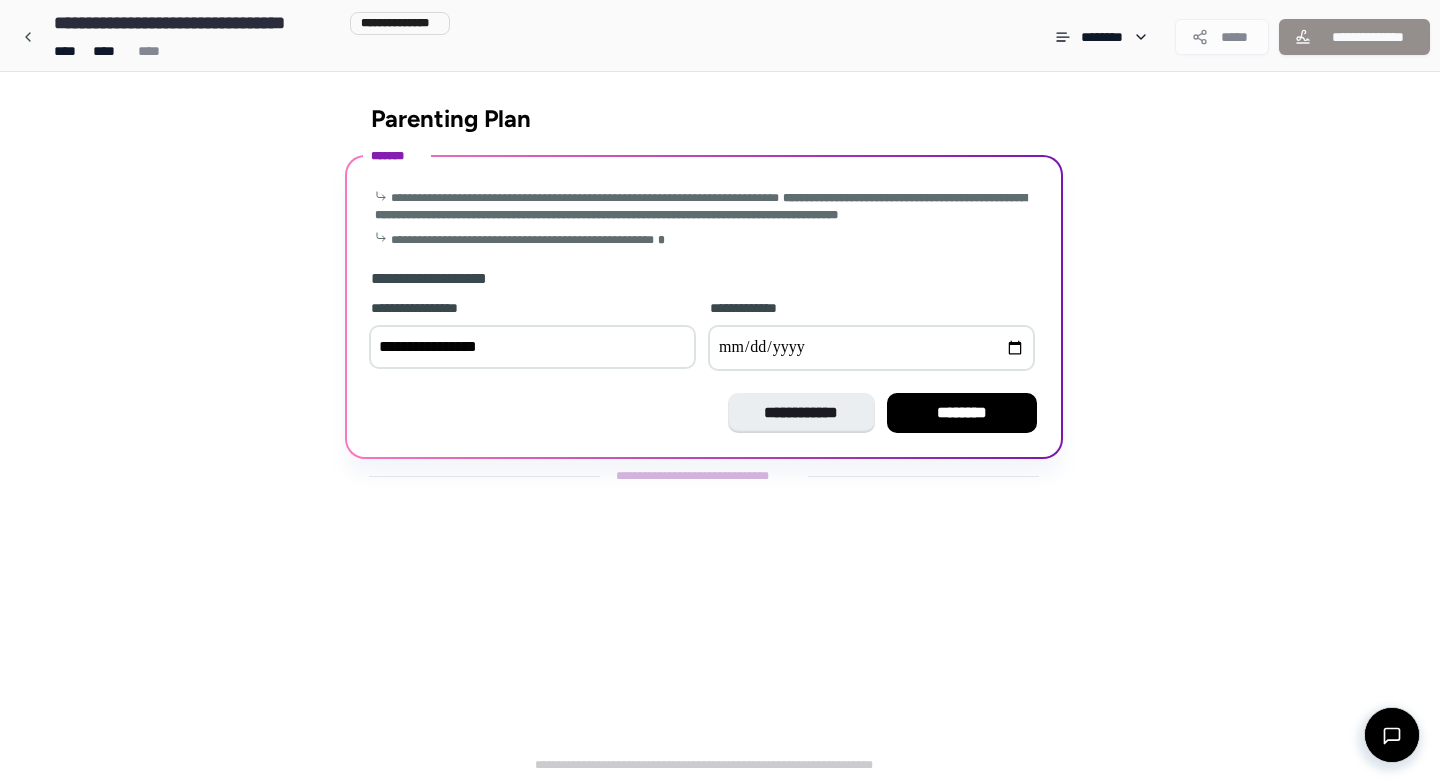 type on "**********" 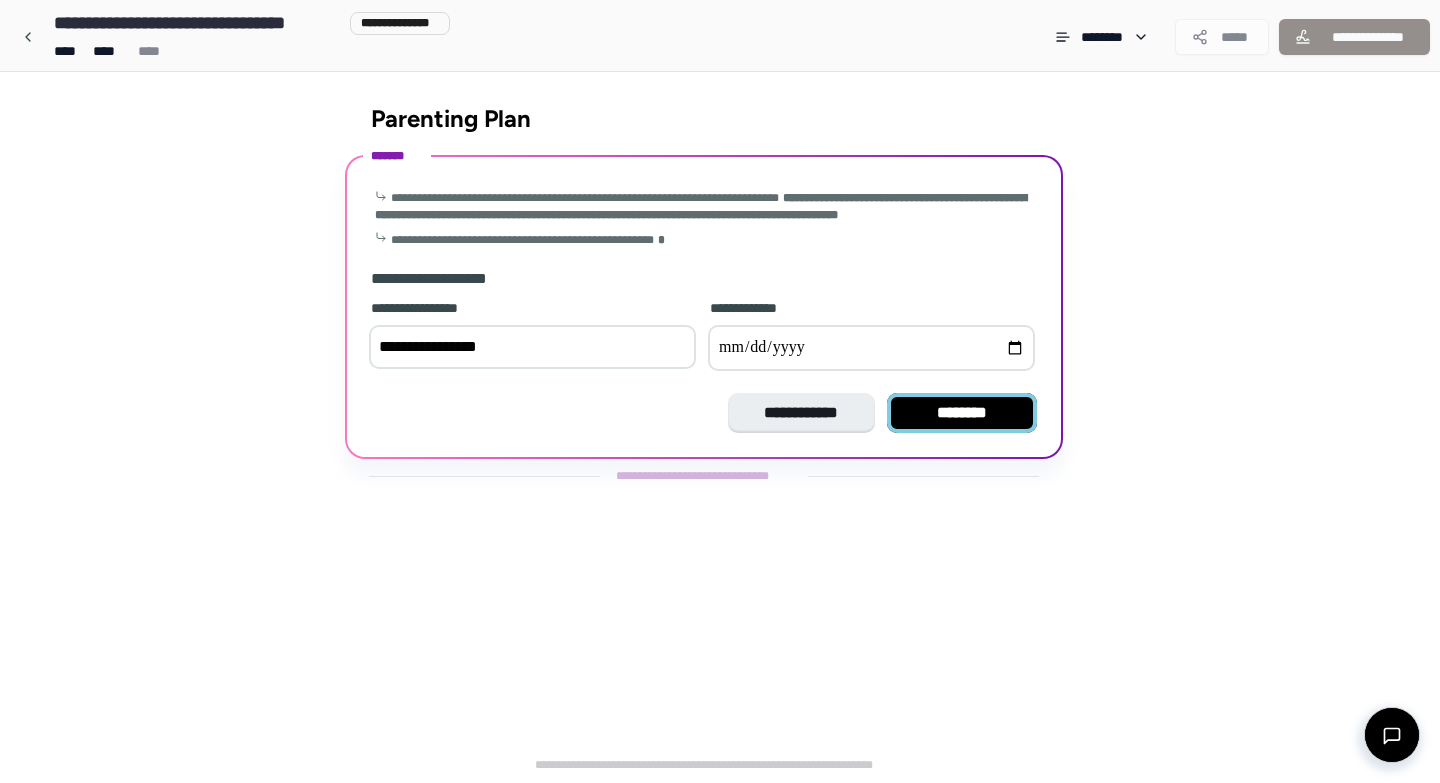 click on "********" at bounding box center [962, 413] 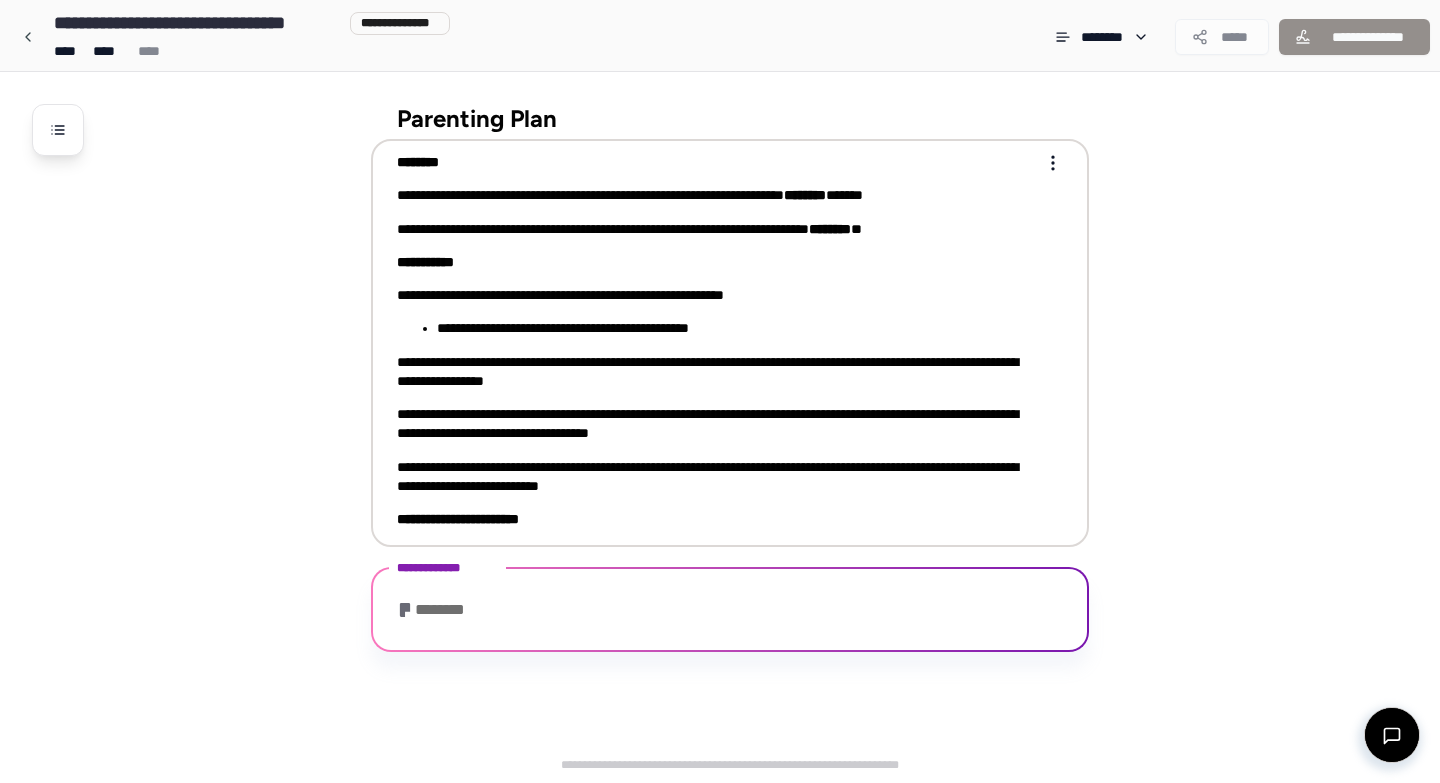 scroll, scrollTop: 77, scrollLeft: 0, axis: vertical 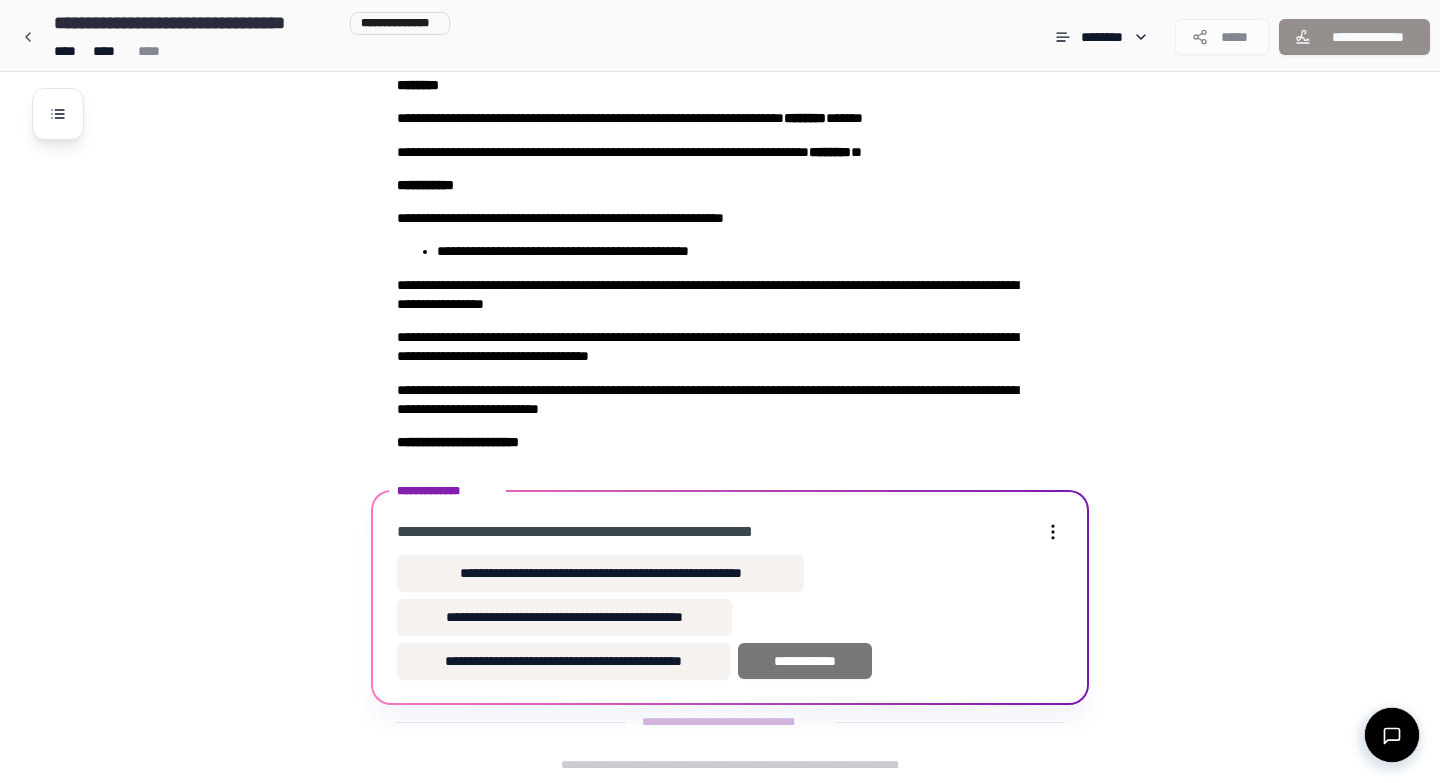 click on "**********" at bounding box center (805, 661) 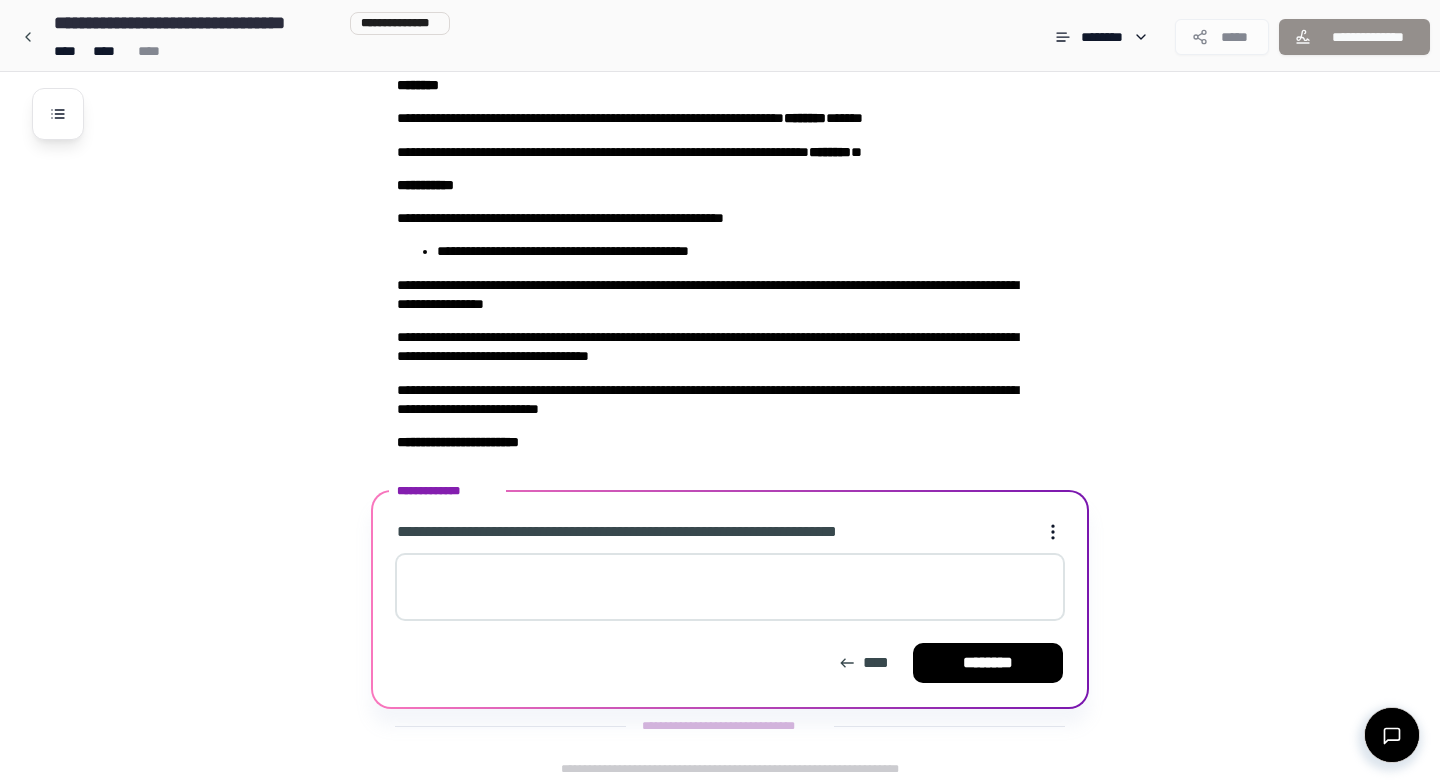 scroll, scrollTop: 81, scrollLeft: 0, axis: vertical 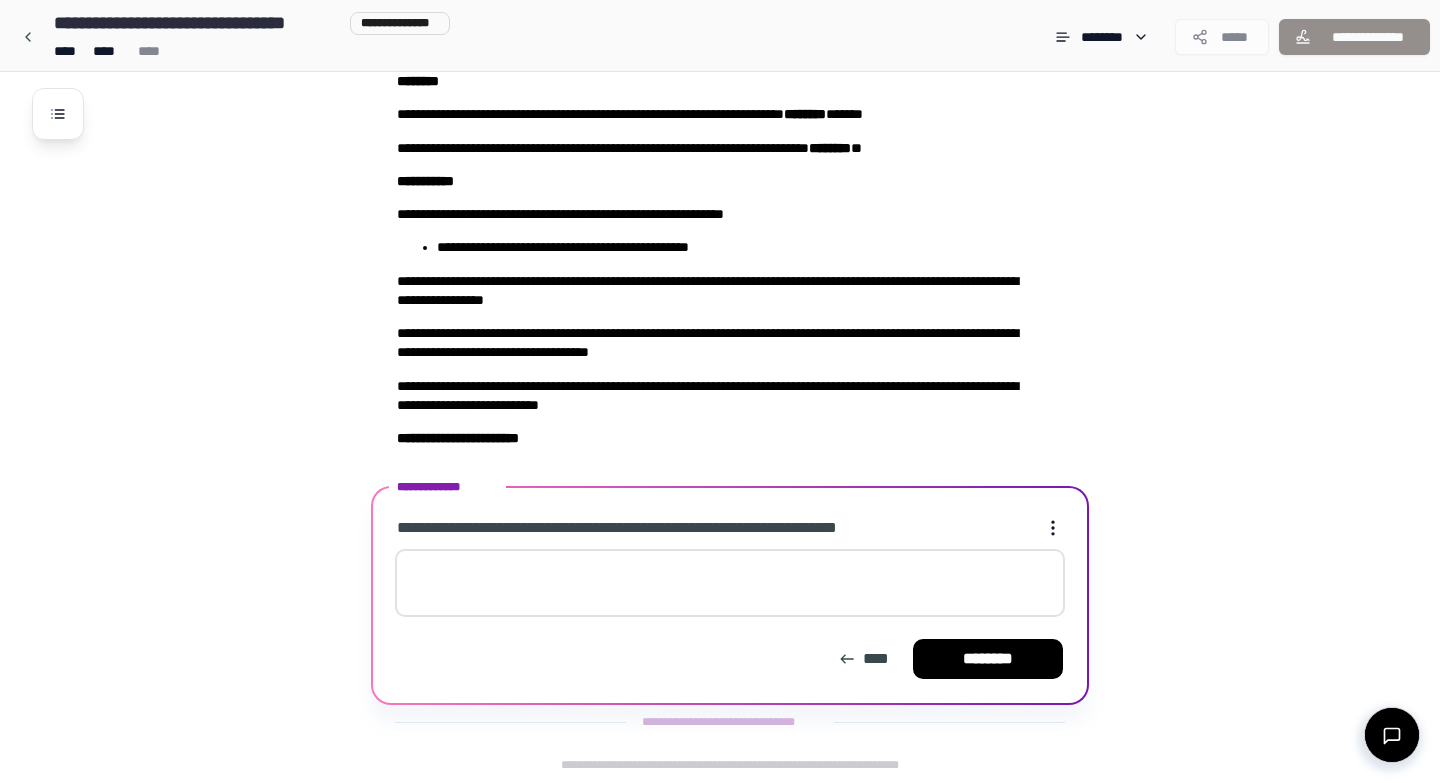 click at bounding box center [730, 583] 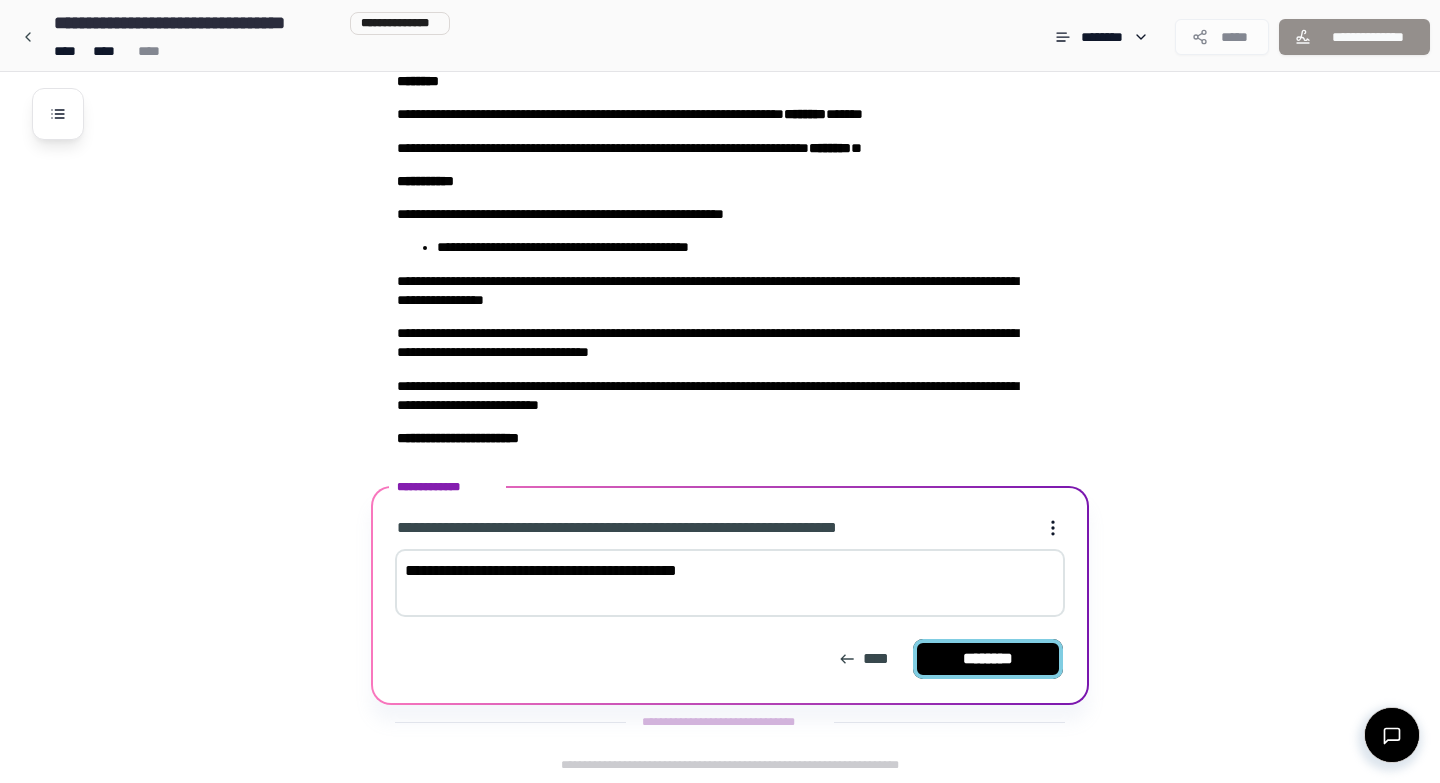 type on "**********" 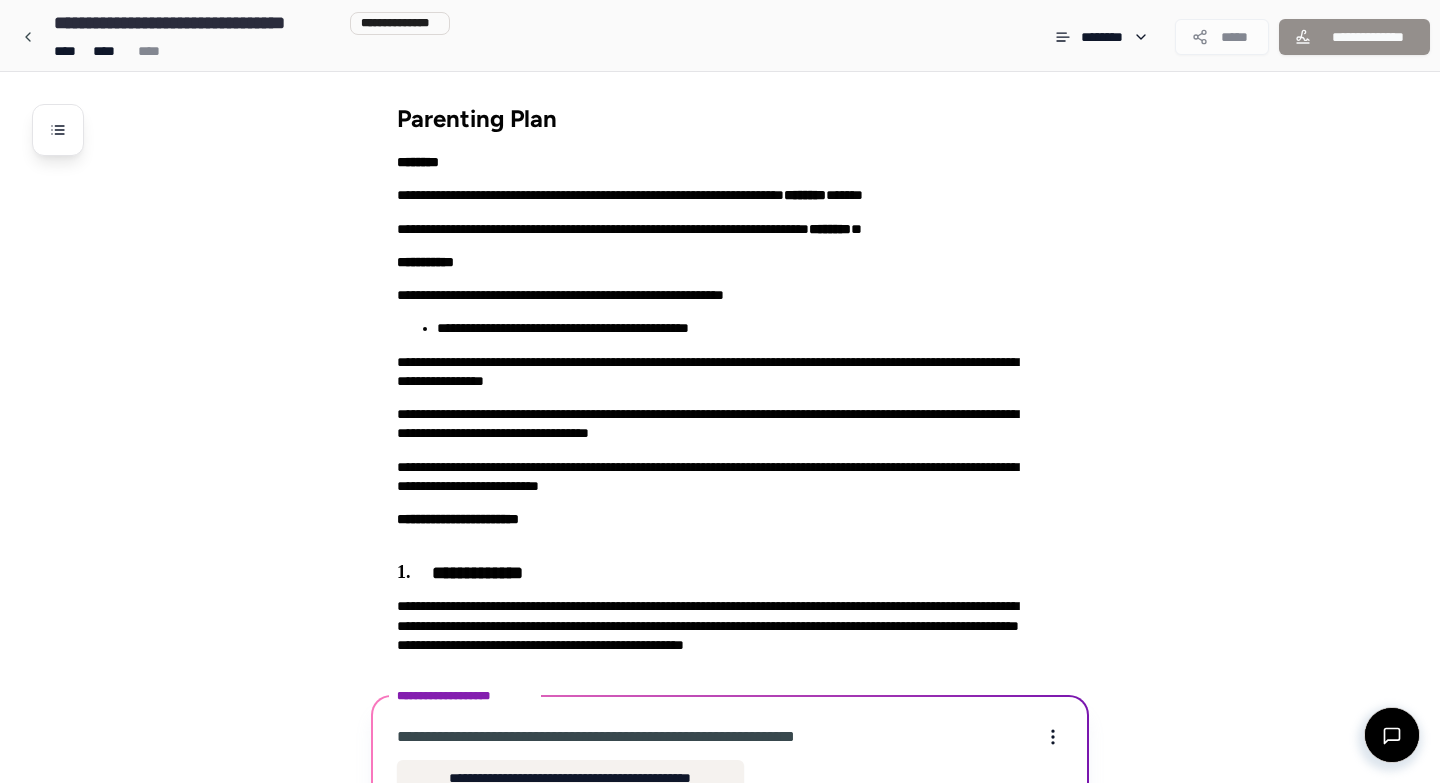 scroll, scrollTop: 205, scrollLeft: 0, axis: vertical 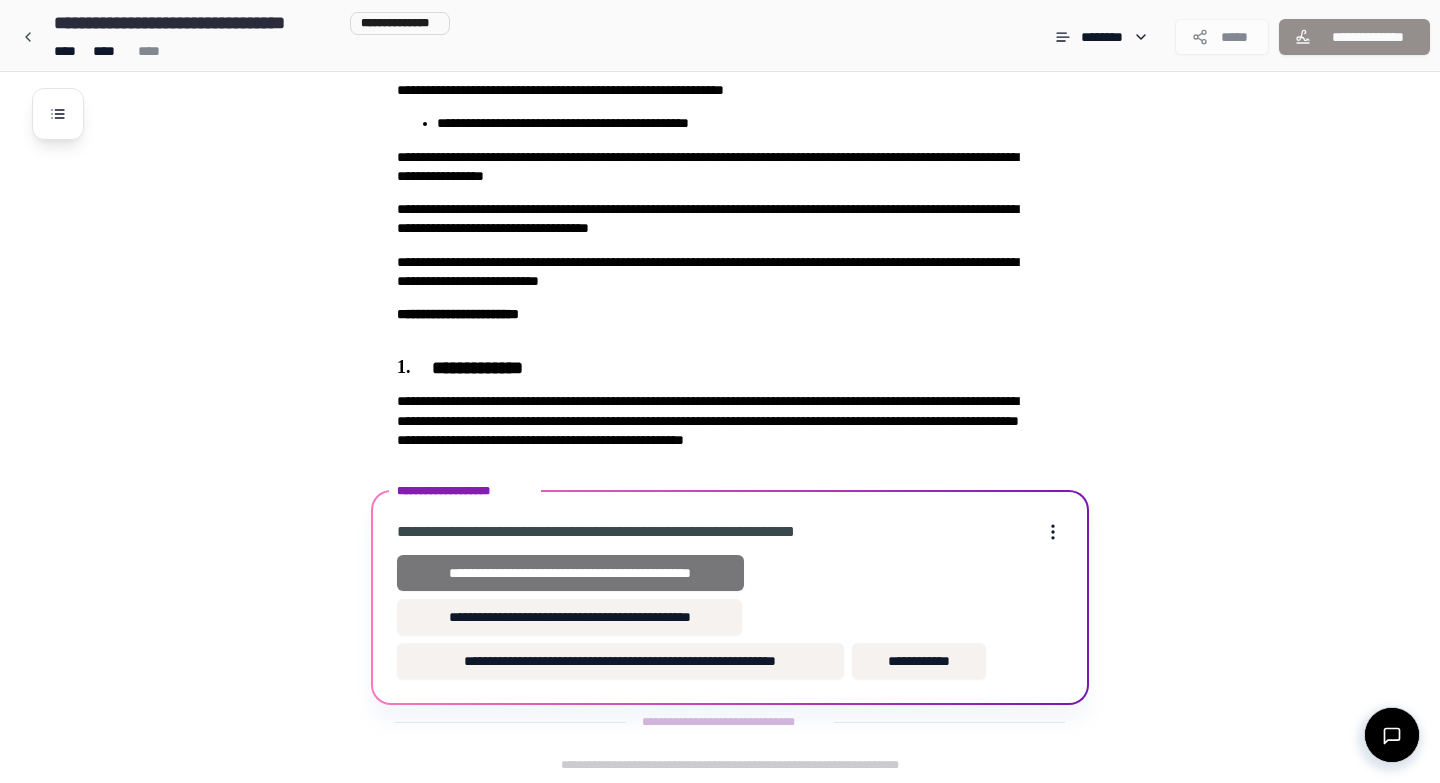 click on "**********" at bounding box center (570, 573) 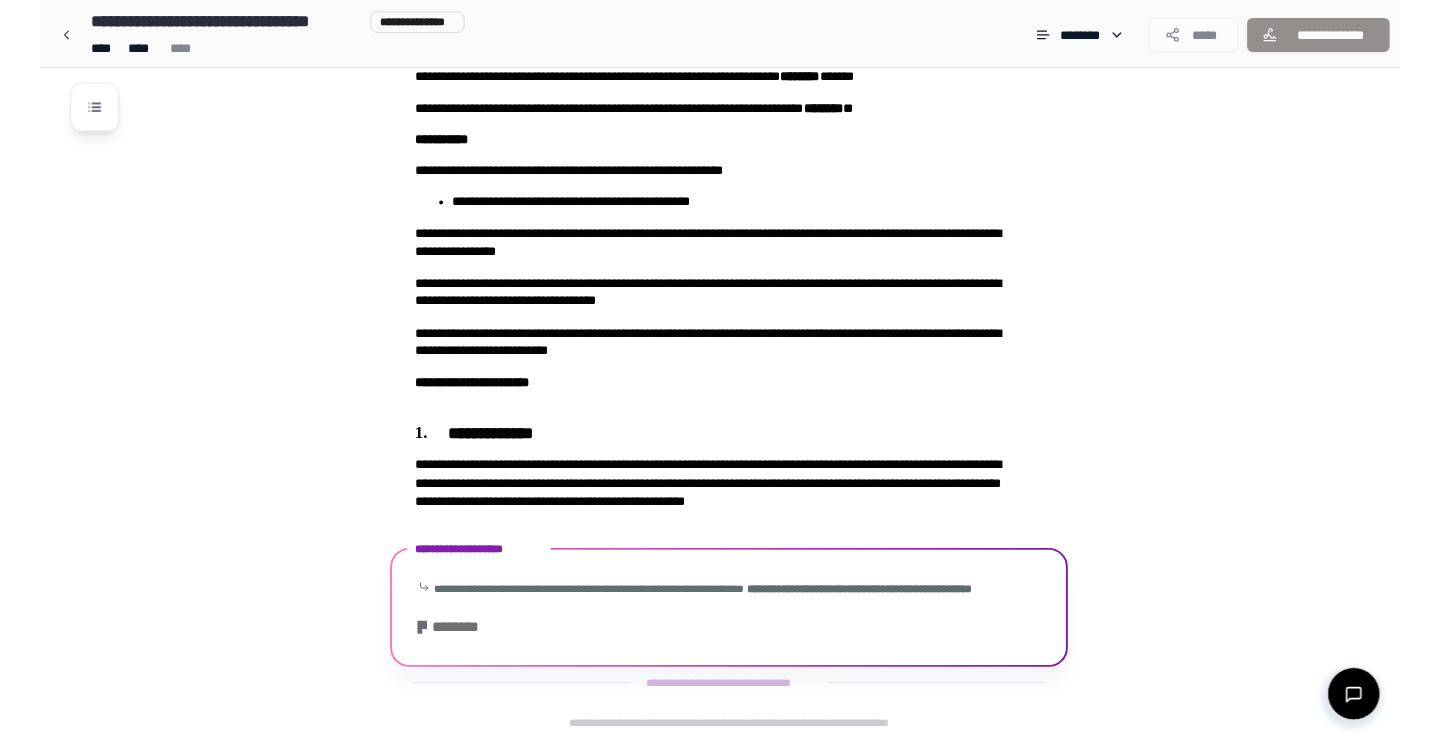 scroll, scrollTop: 461, scrollLeft: 0, axis: vertical 